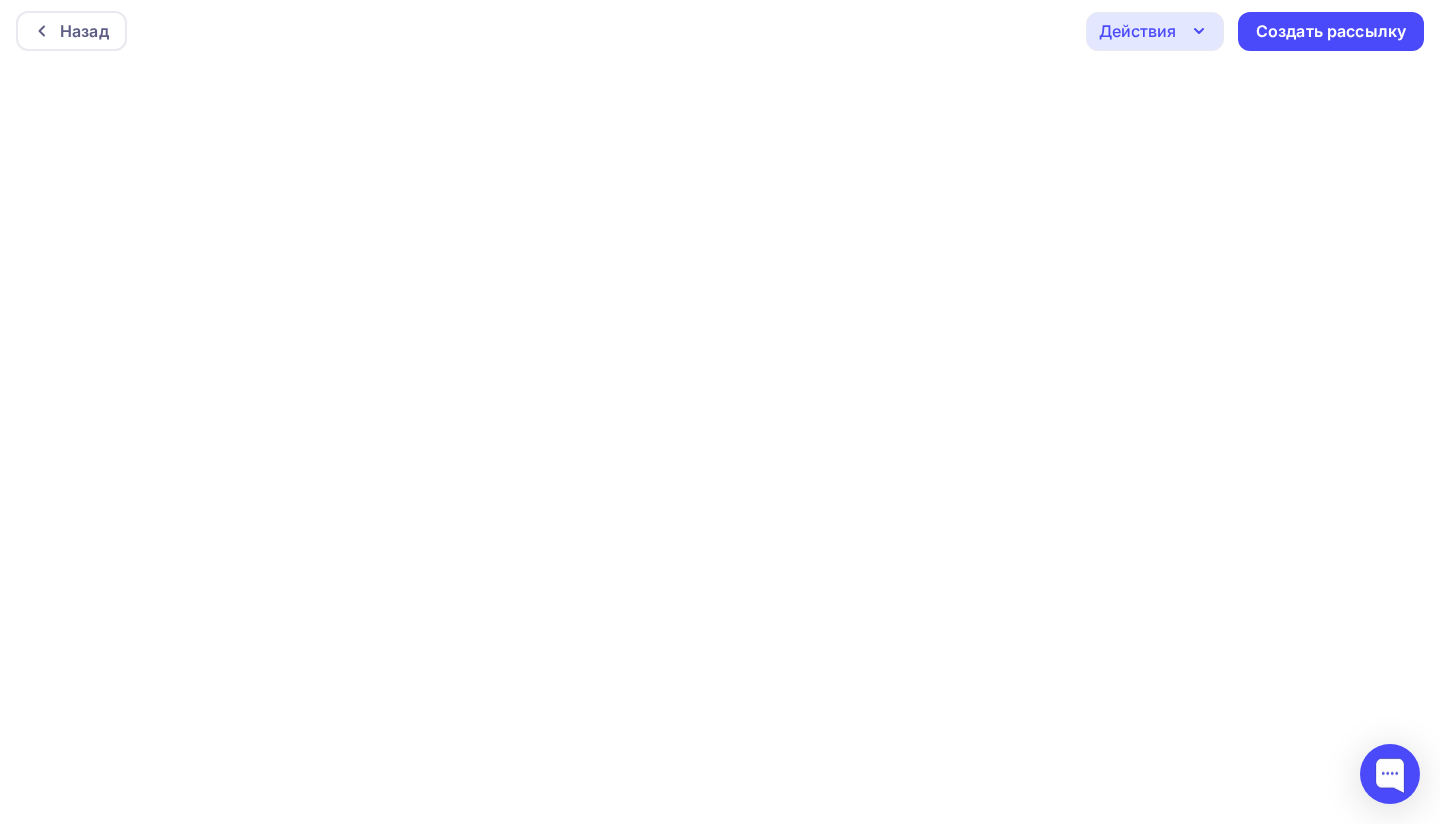 scroll, scrollTop: 5, scrollLeft: 0, axis: vertical 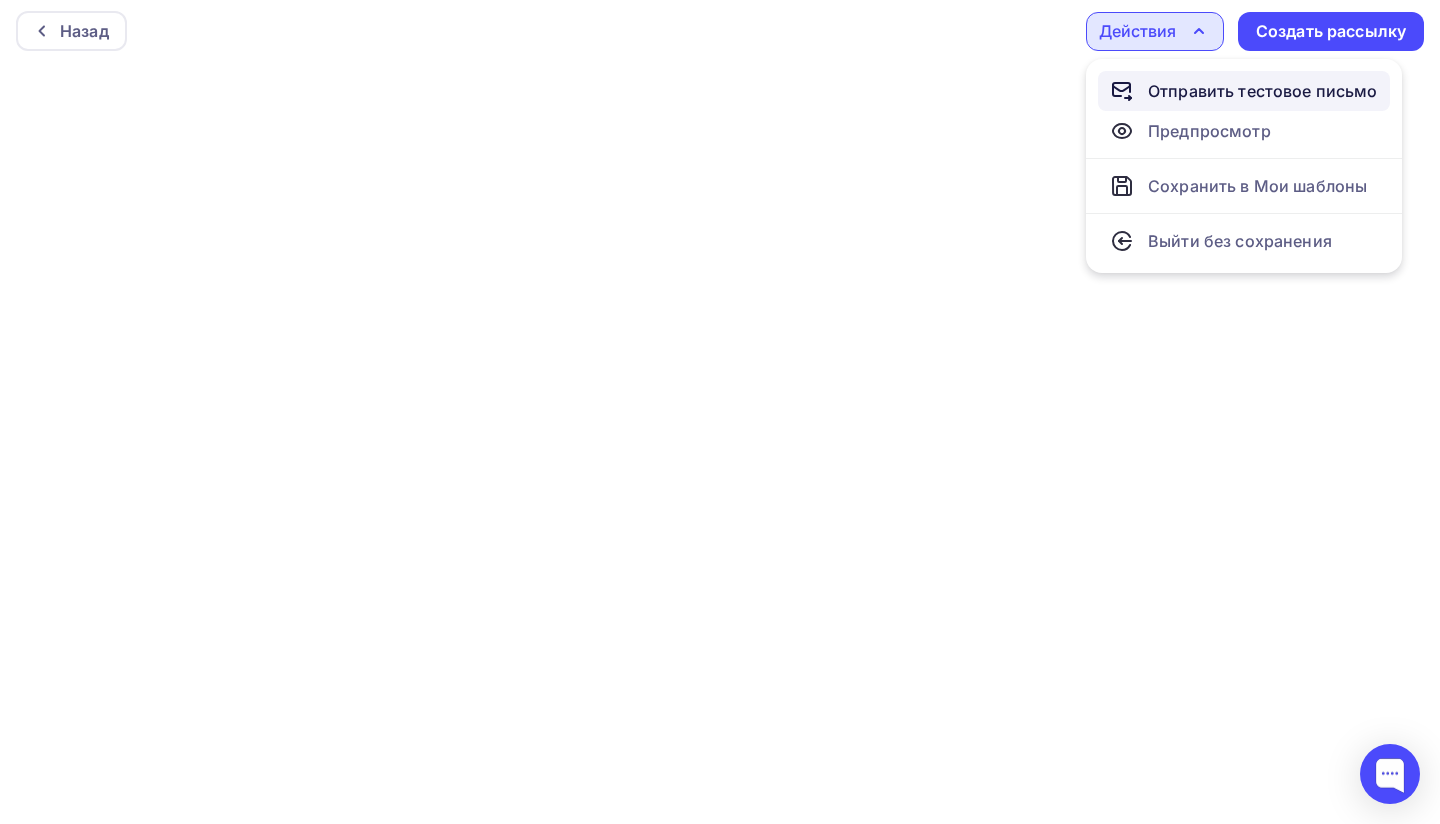 click on "Отправить тестовое письмо" at bounding box center [1244, 91] 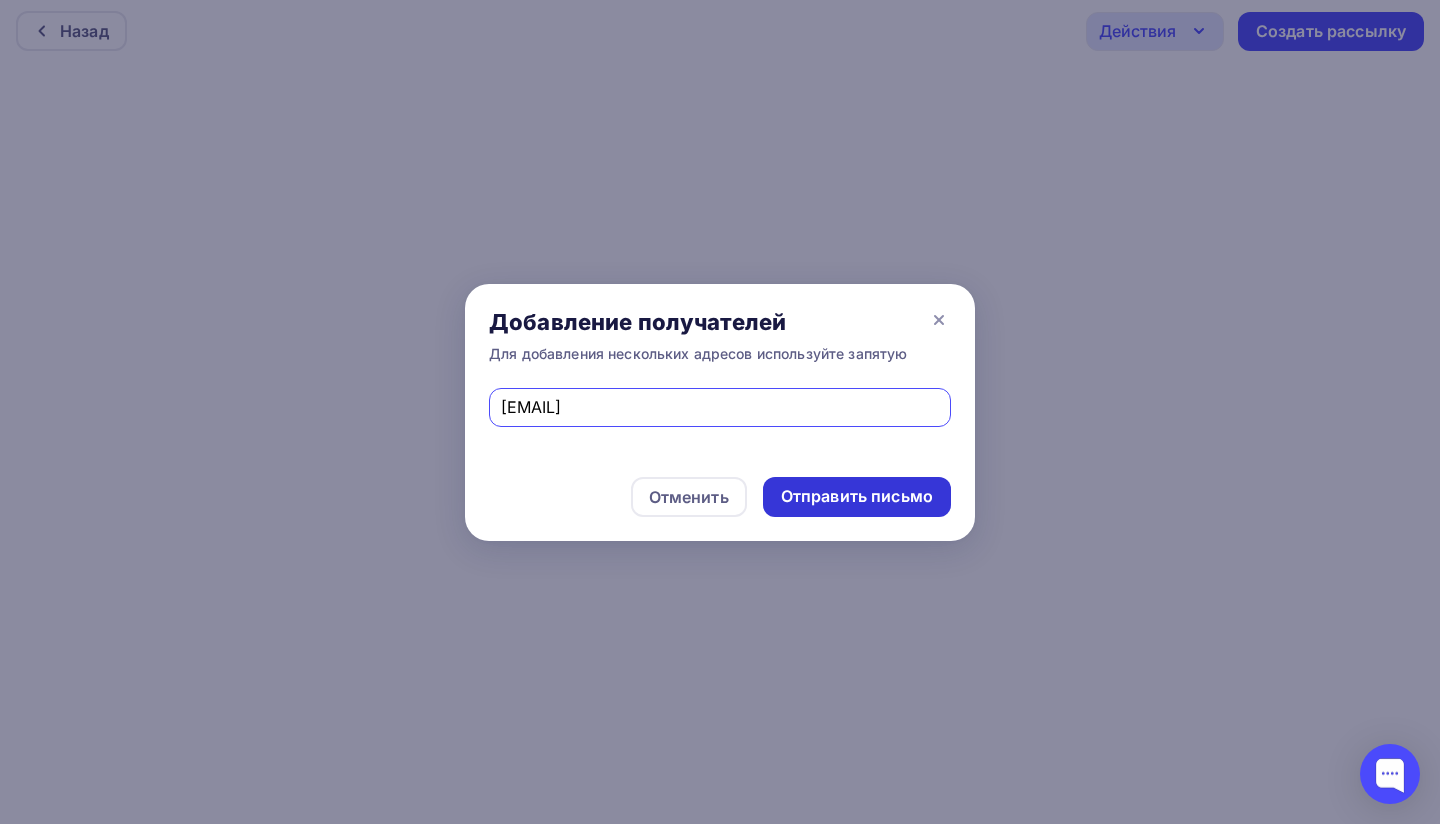 click on "Отправить письмо" at bounding box center (857, 496) 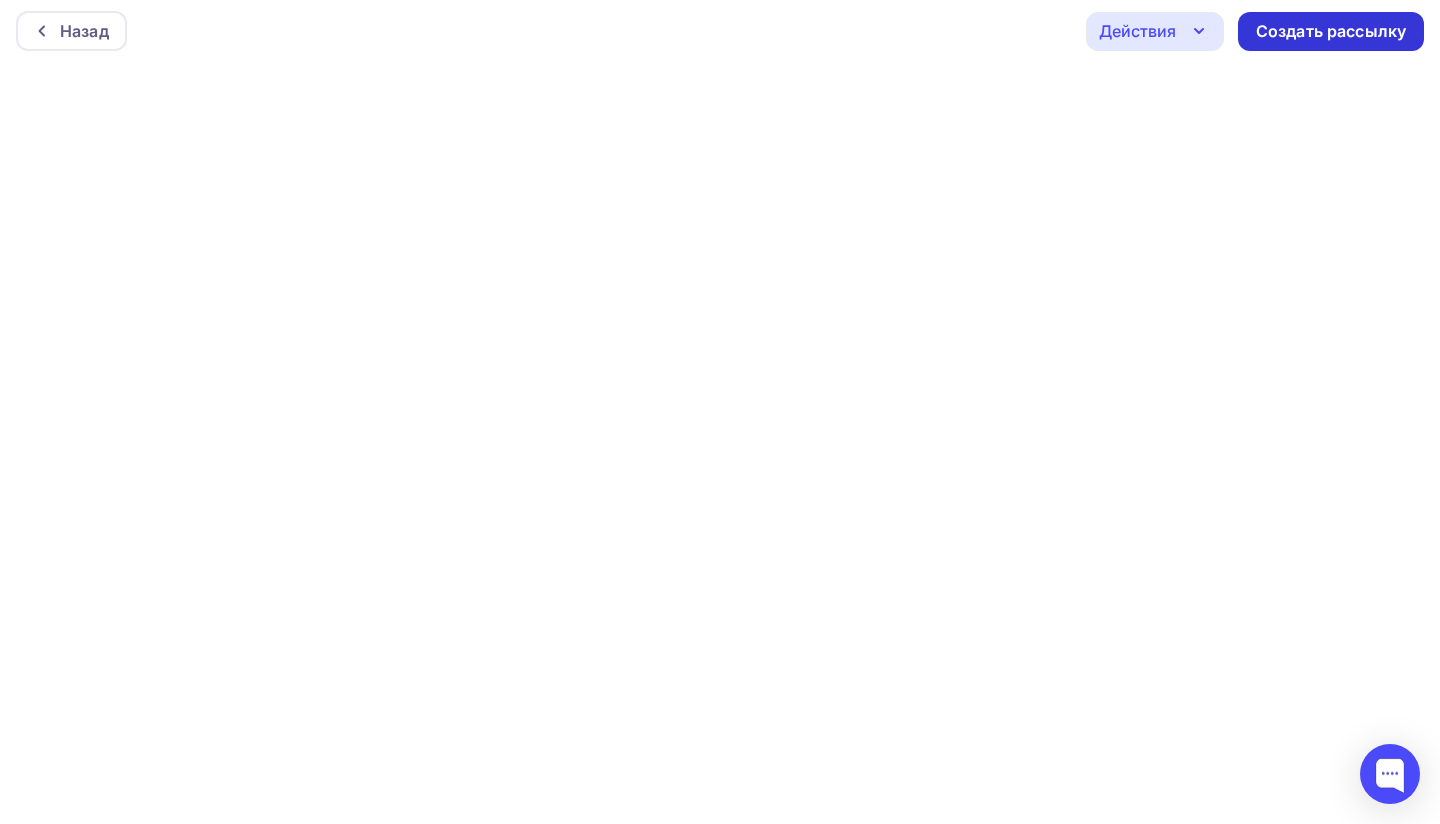 click on "Создать рассылку" at bounding box center (1331, 31) 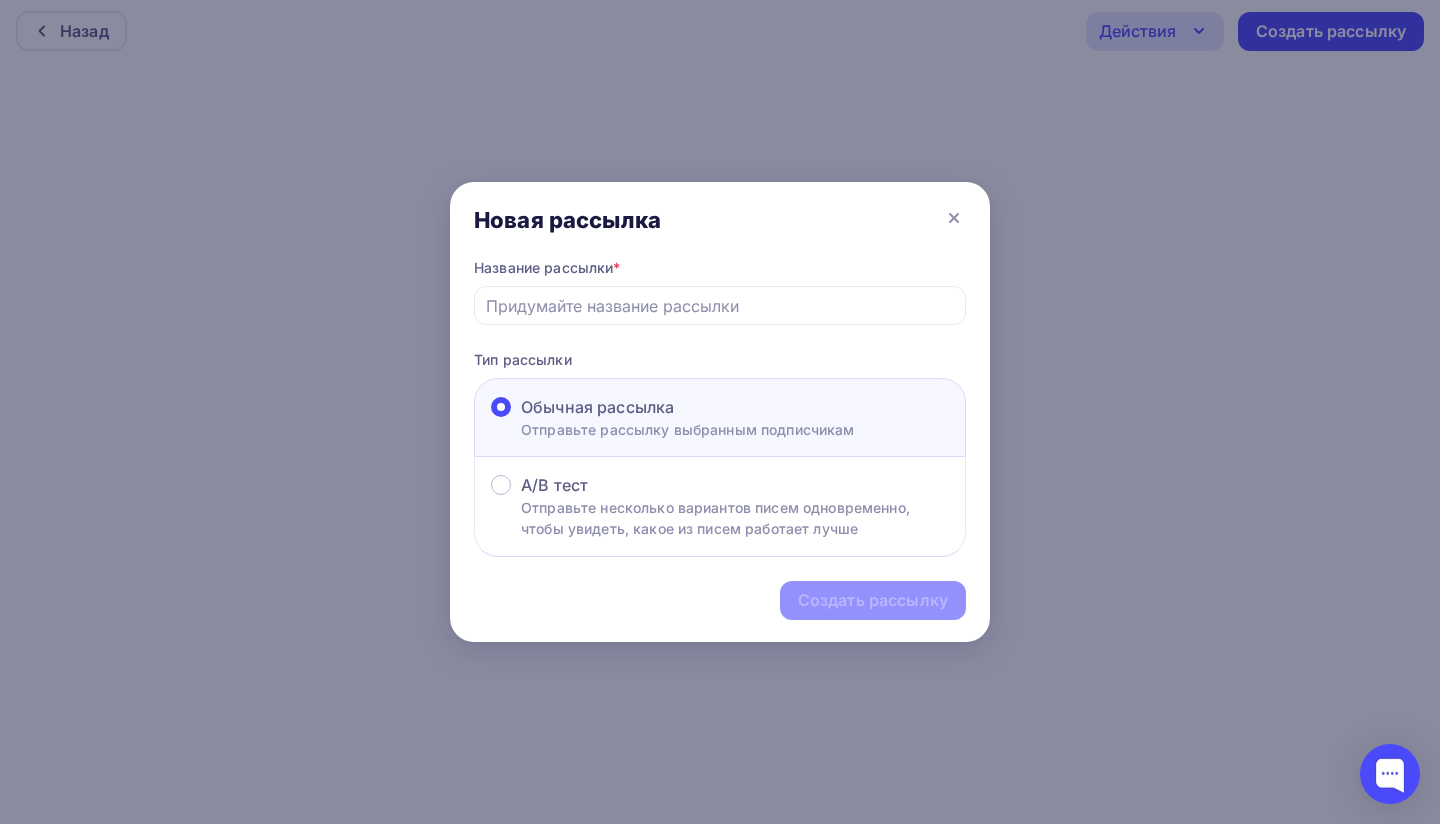 click on "Название рассылки  *
Тип рассылки
Обычная рассылка
Отправьте рассылку выбранным подписчикам
A/B тест
Отправьте несколько вариантов писем одновременно, чтобы увидеть, какое из писем работает лучше" at bounding box center [720, 407] 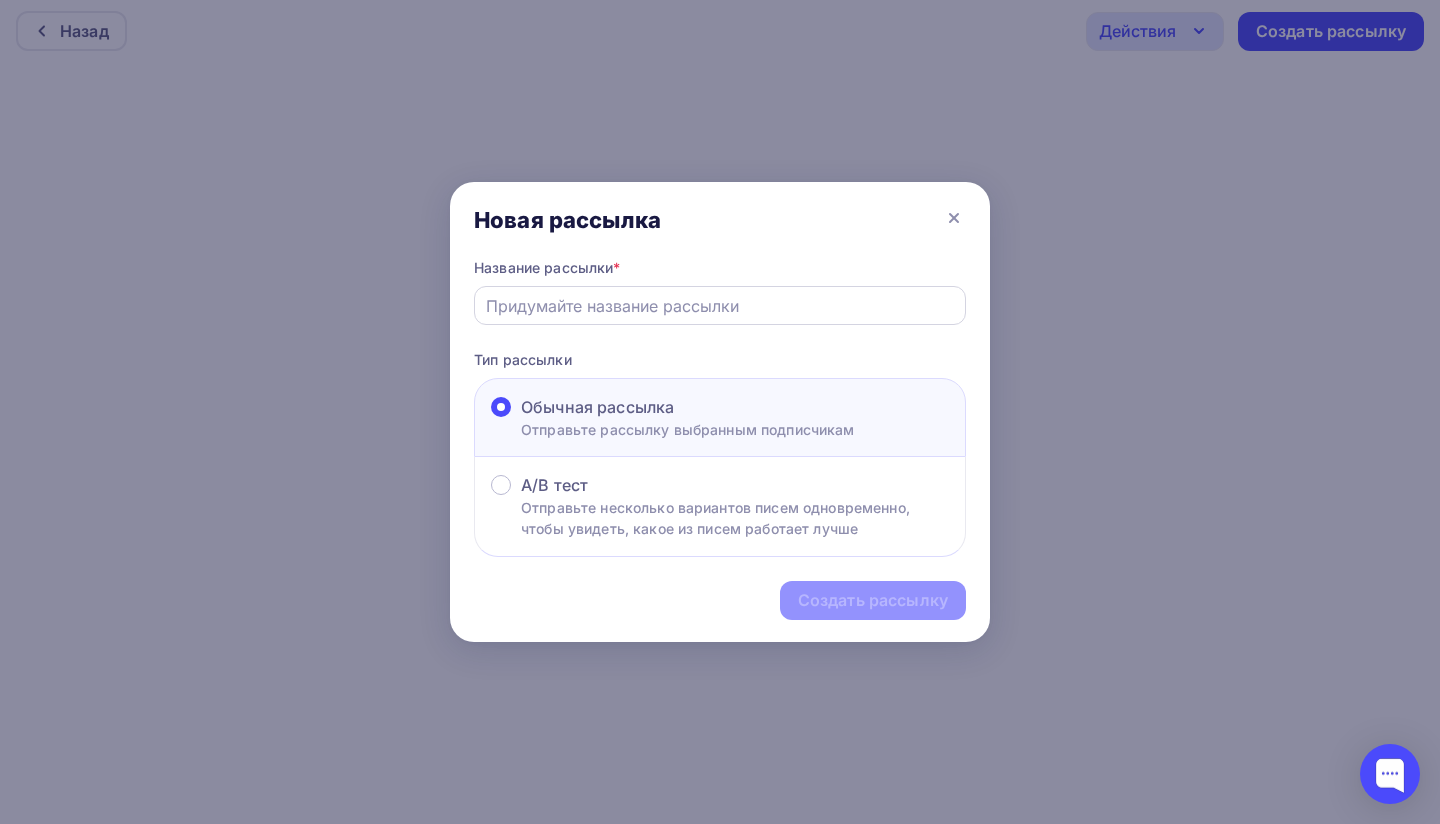 click at bounding box center [720, 306] 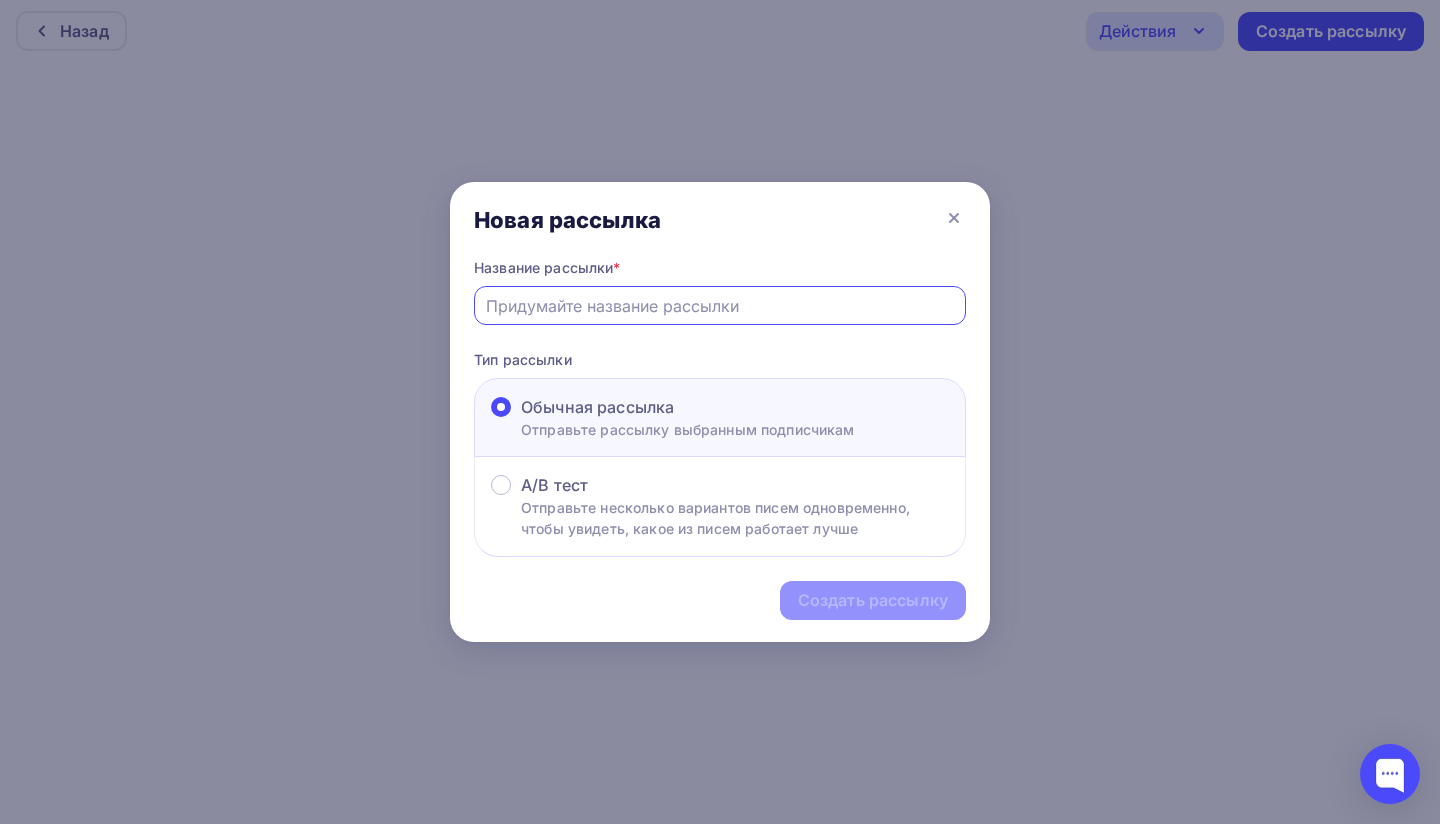 type on "Таганрогская фабрика стульев" 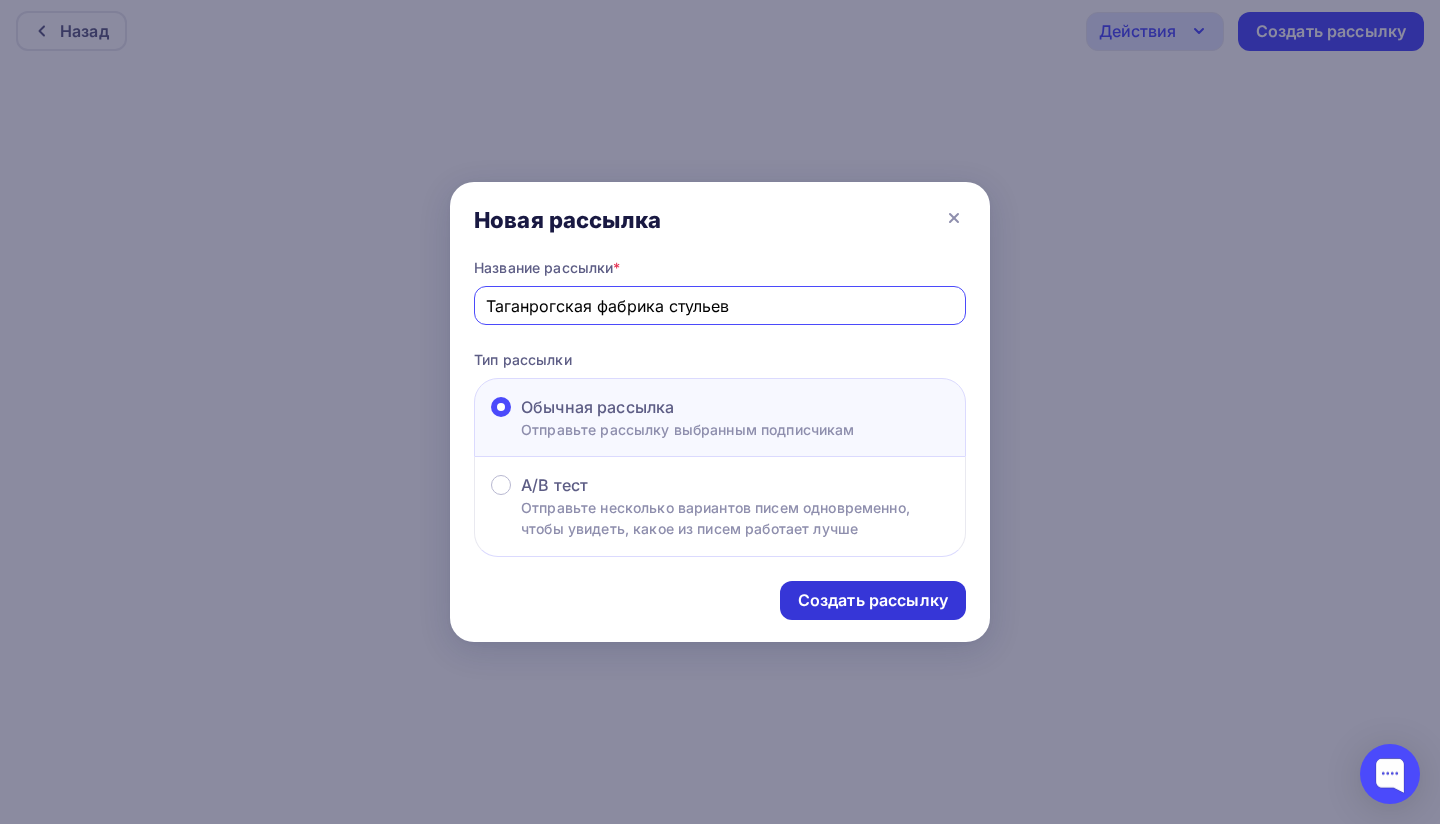 click on "Создать рассылку" at bounding box center [873, 600] 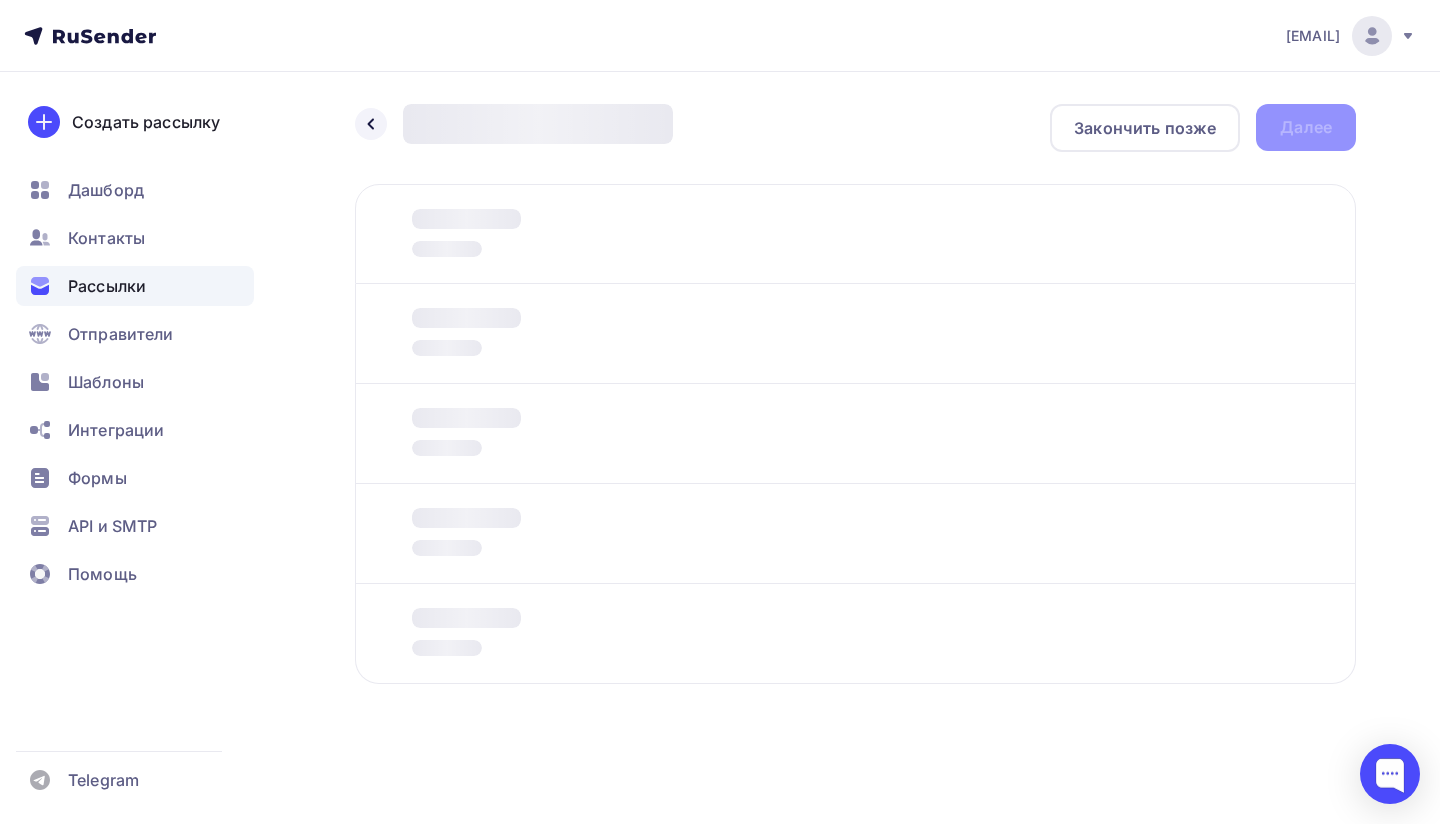 scroll, scrollTop: 0, scrollLeft: 0, axis: both 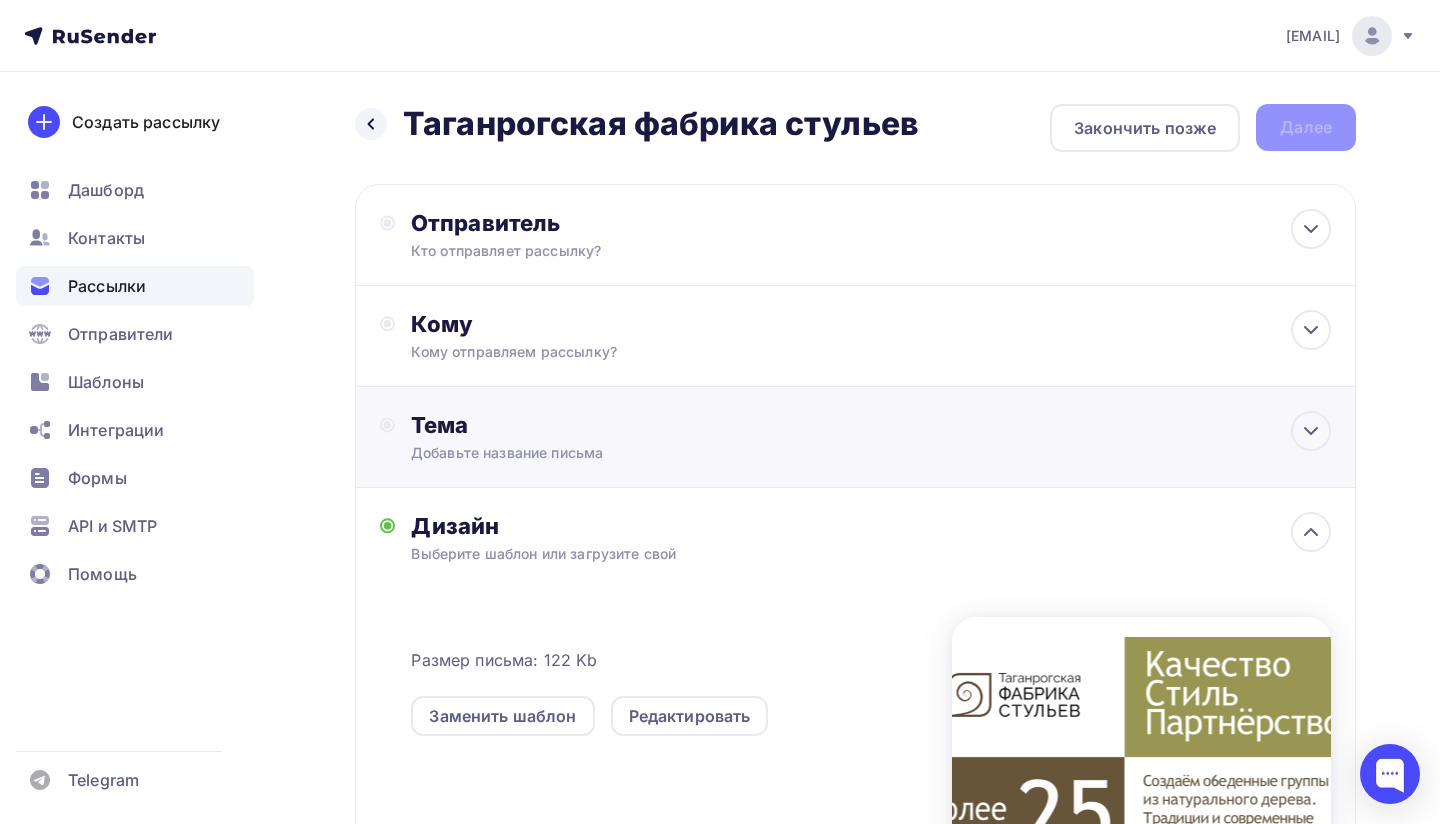 click on "Тема" at bounding box center (608, 425) 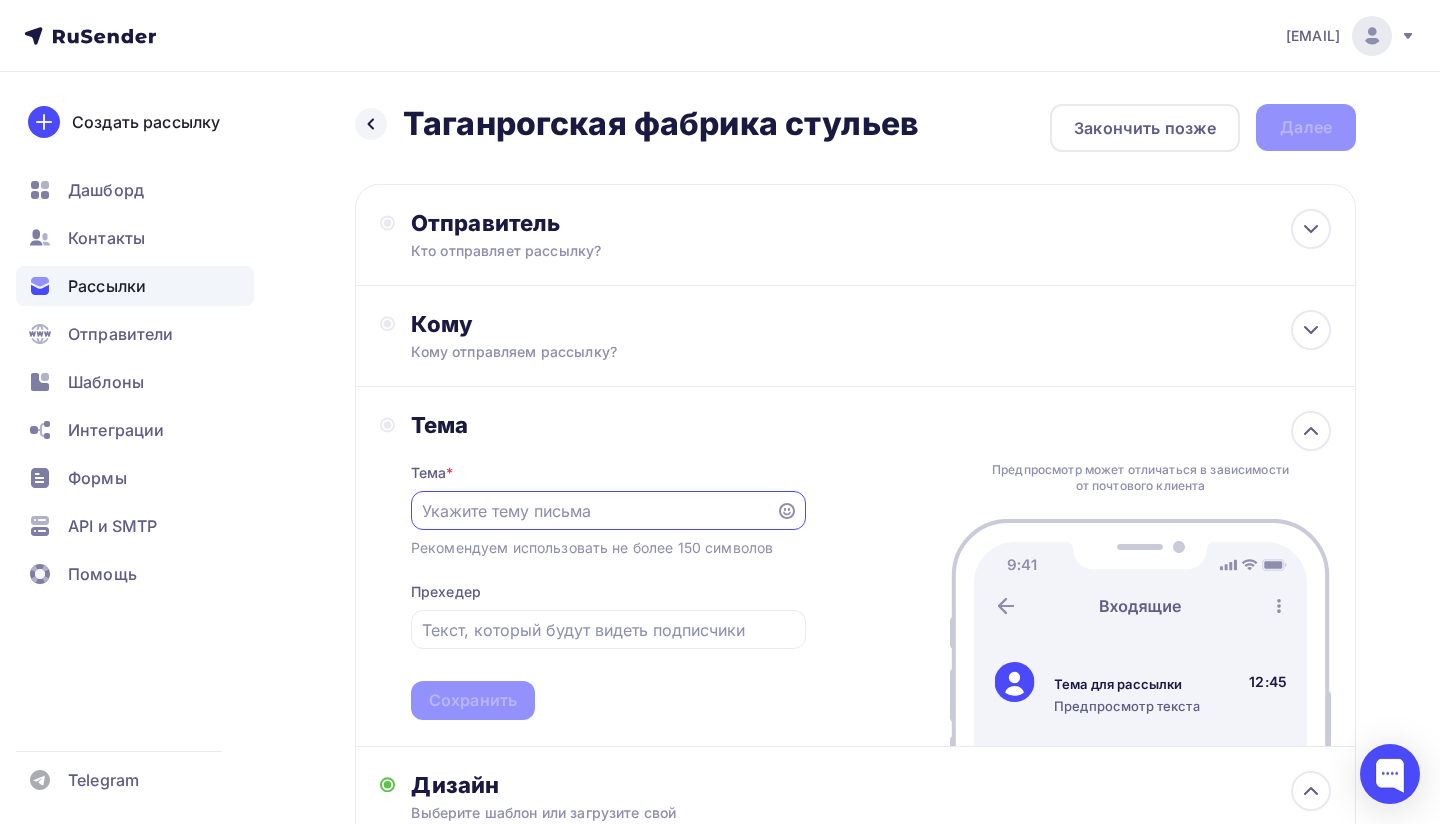 scroll, scrollTop: 0, scrollLeft: 0, axis: both 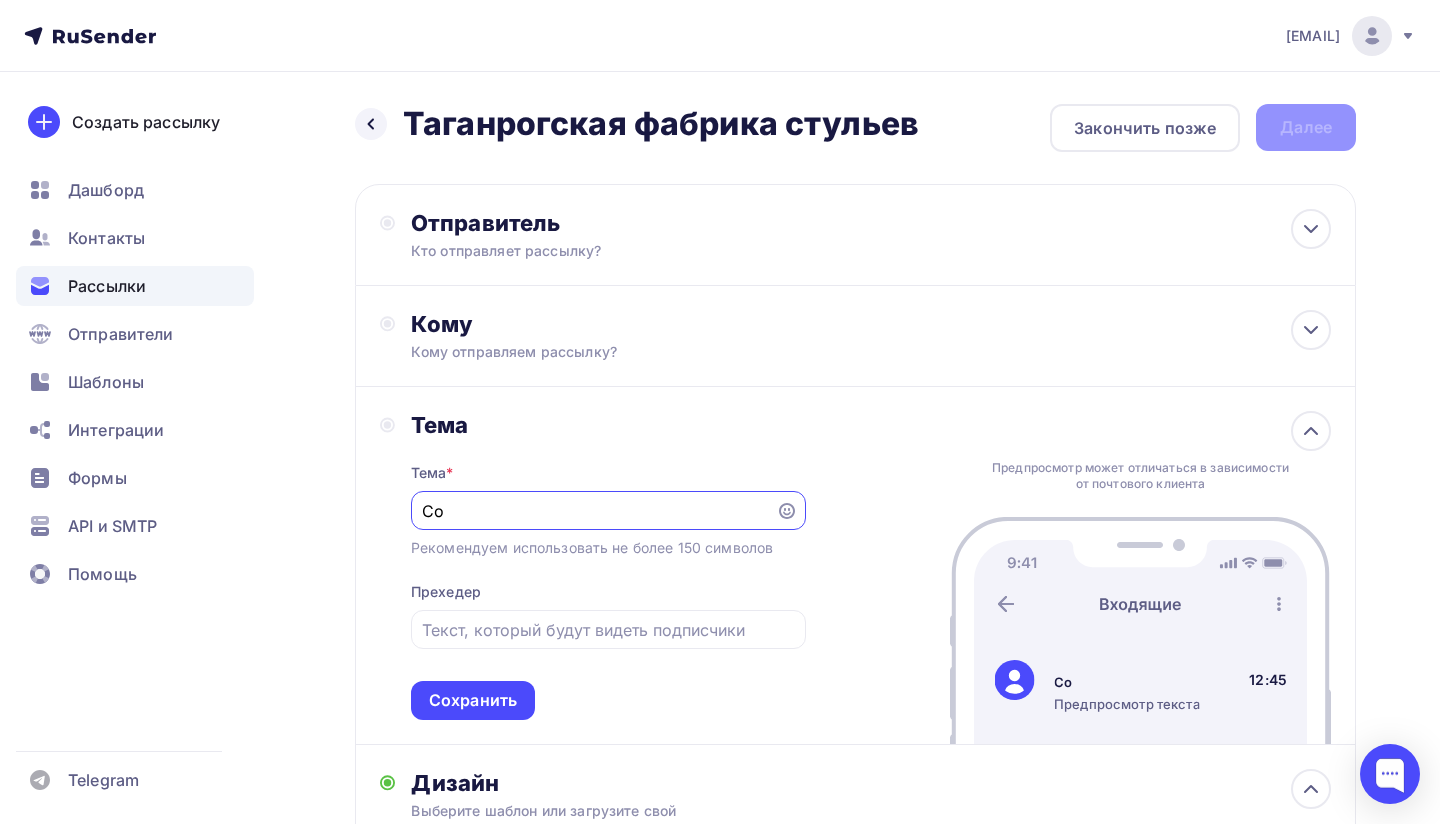 type on "С" 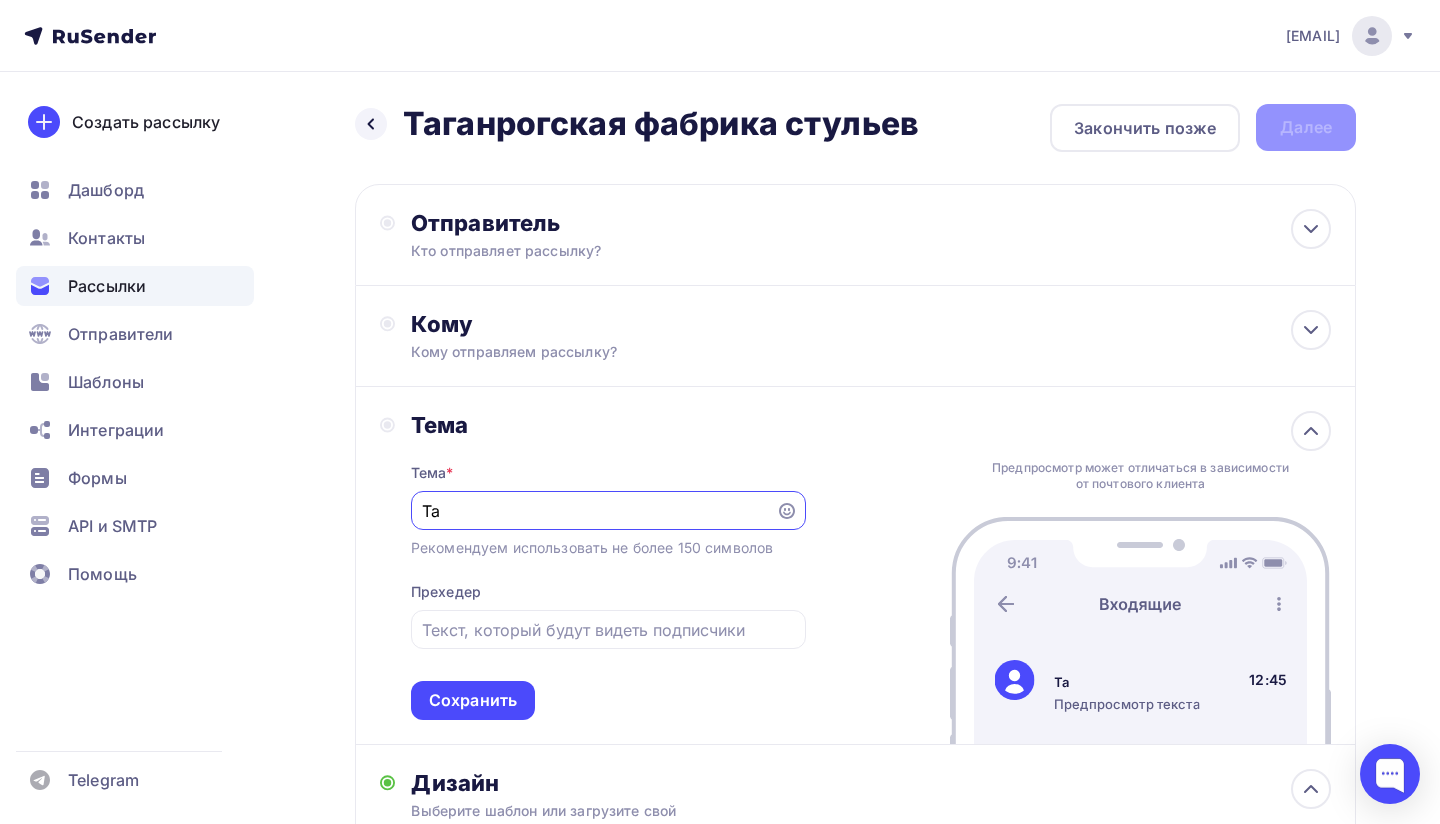 type on "Т" 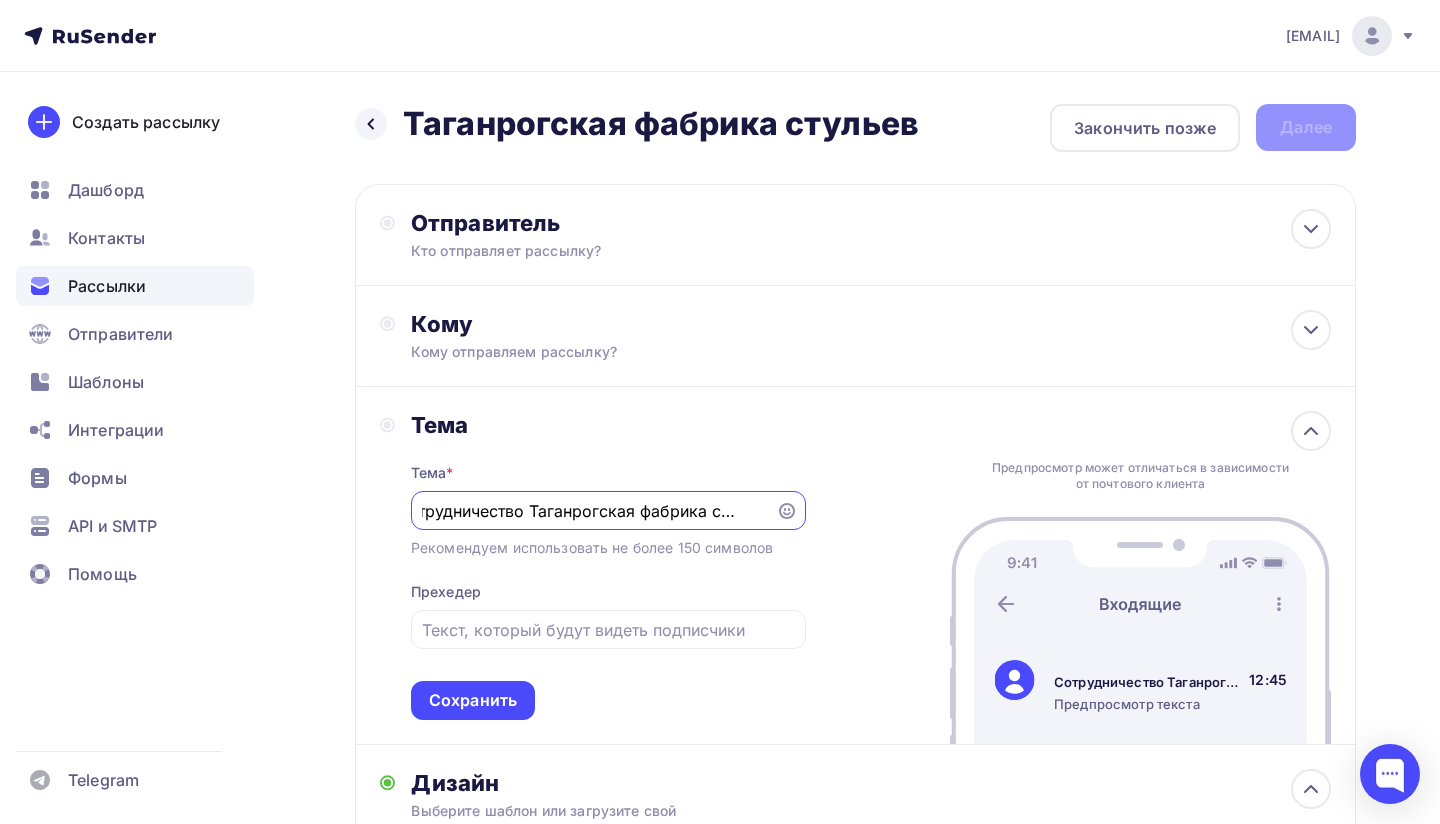 scroll, scrollTop: 0, scrollLeft: 35, axis: horizontal 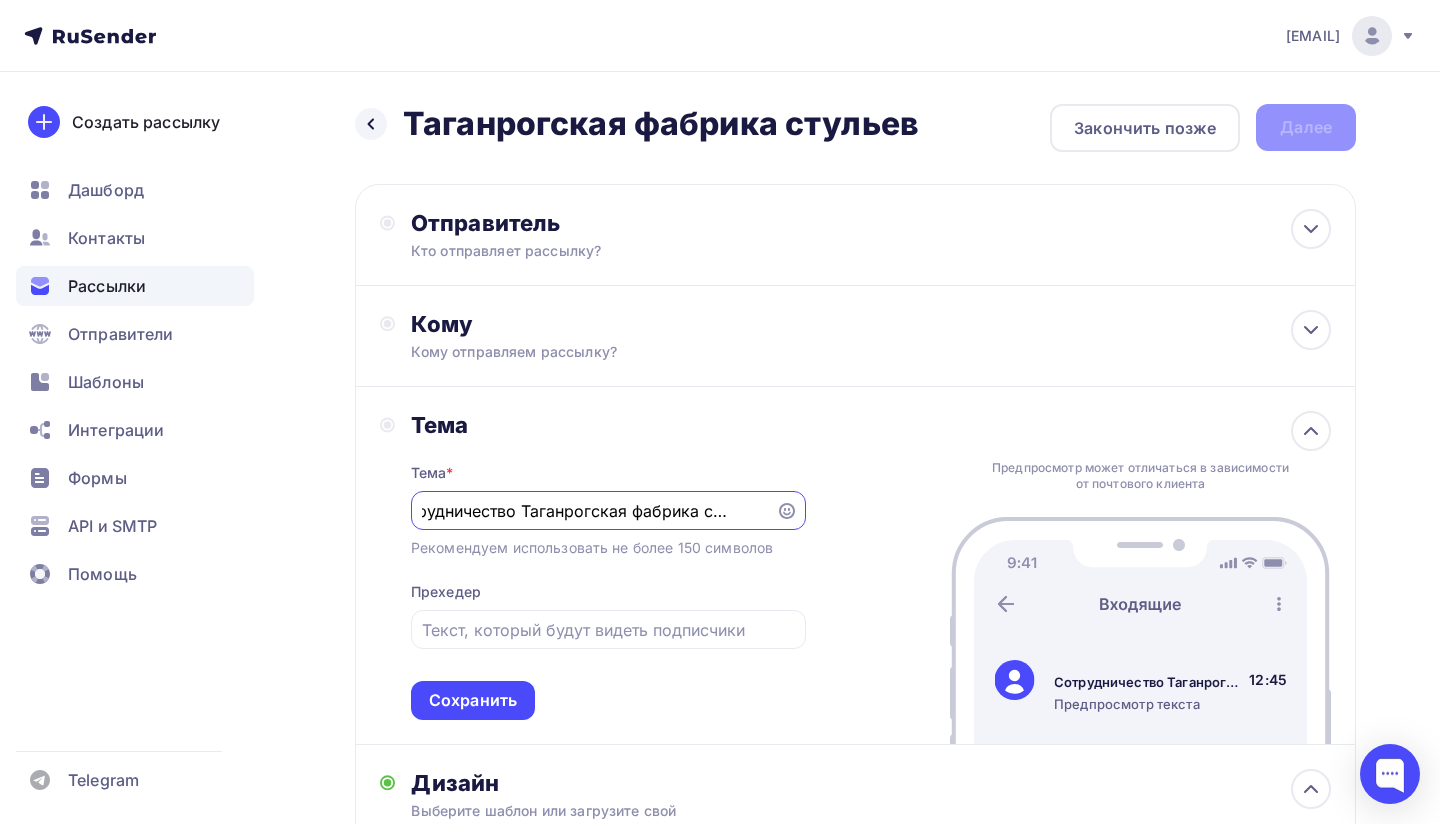 click on "Сотрудничество Таганрогская фабрика стульев" at bounding box center [593, 511] 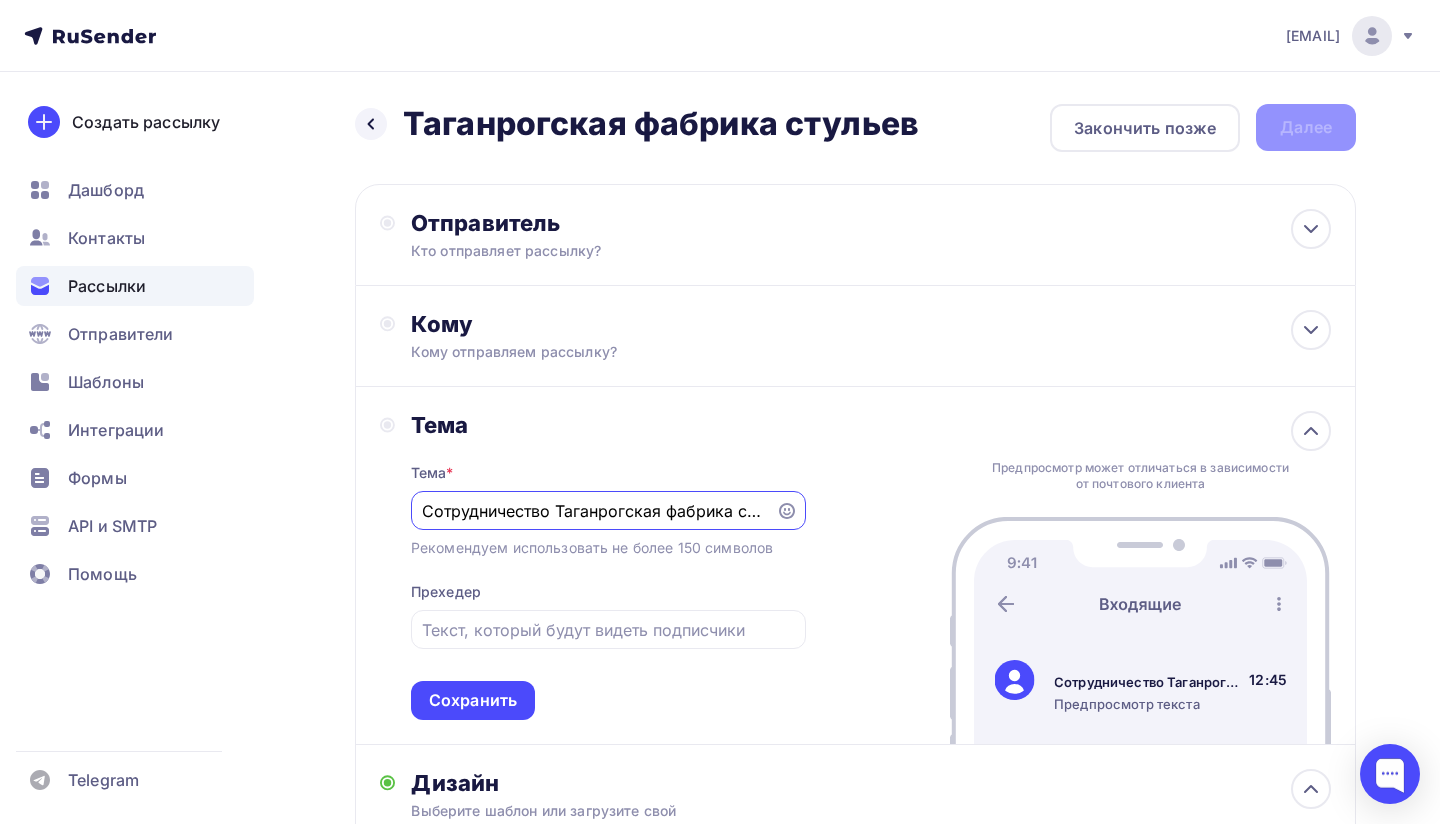 click on "Сотрудничество Таганрогская фабрика стульев" at bounding box center (593, 511) 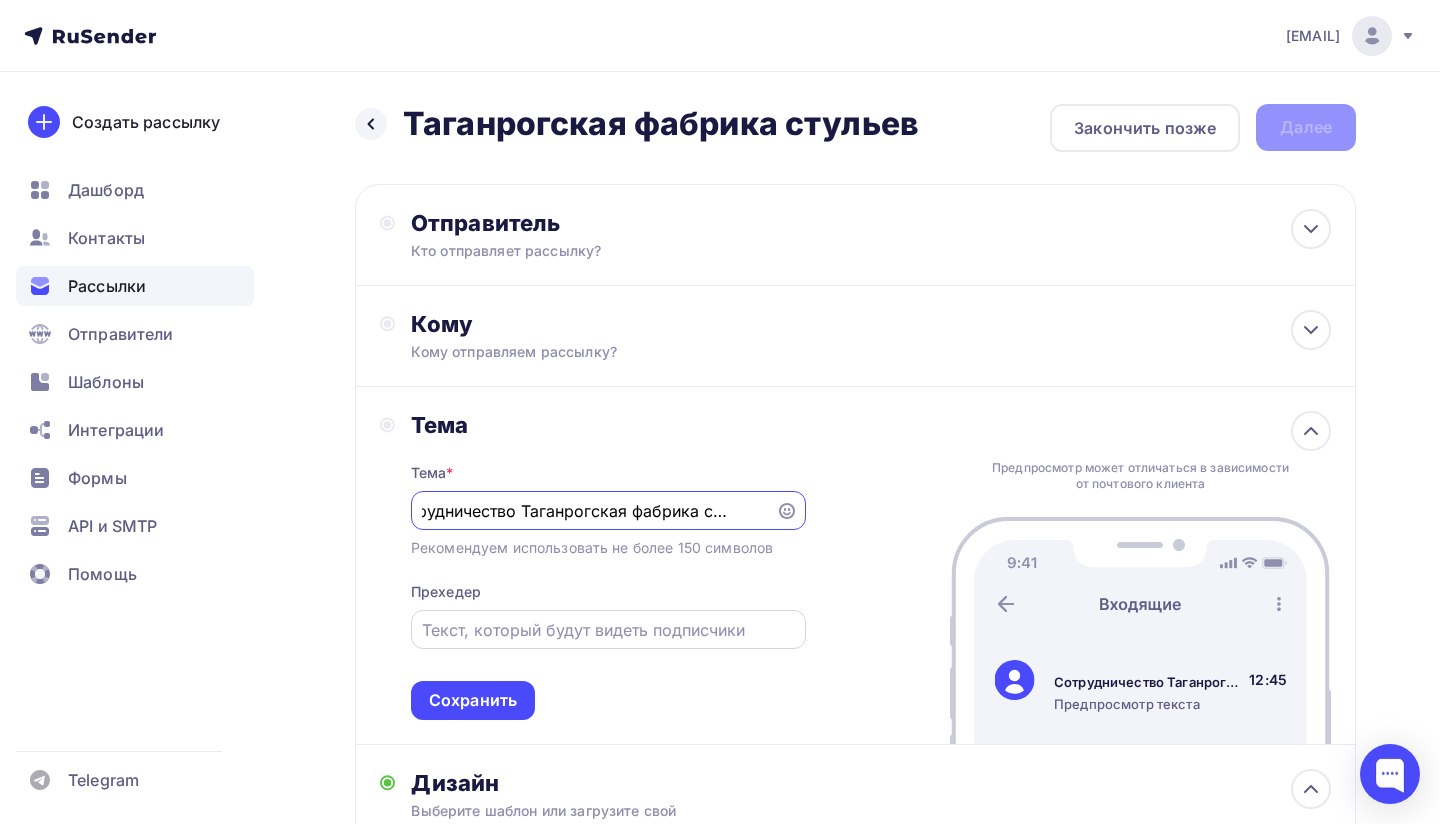 scroll, scrollTop: 0, scrollLeft: 0, axis: both 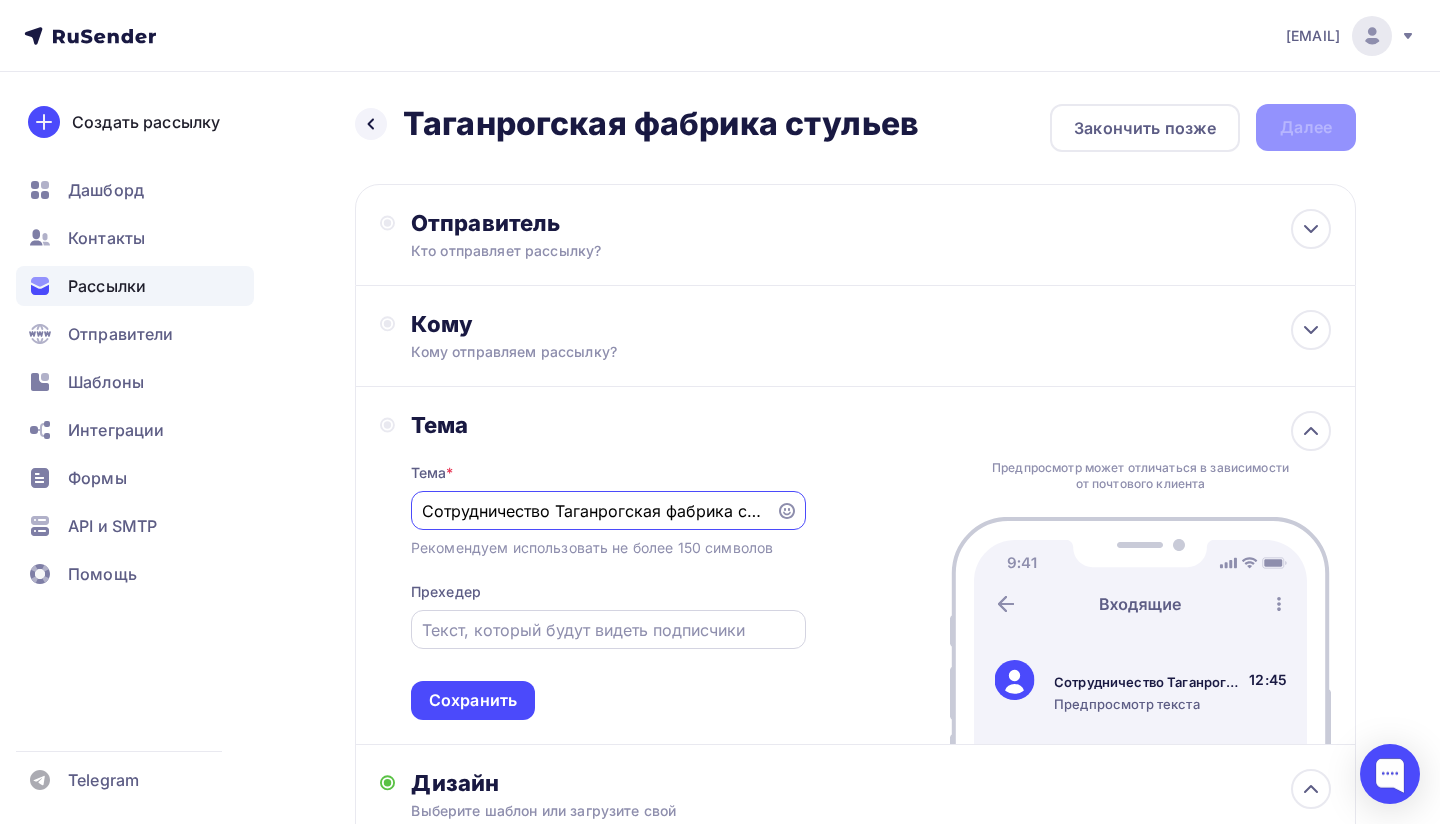 click at bounding box center [608, 630] 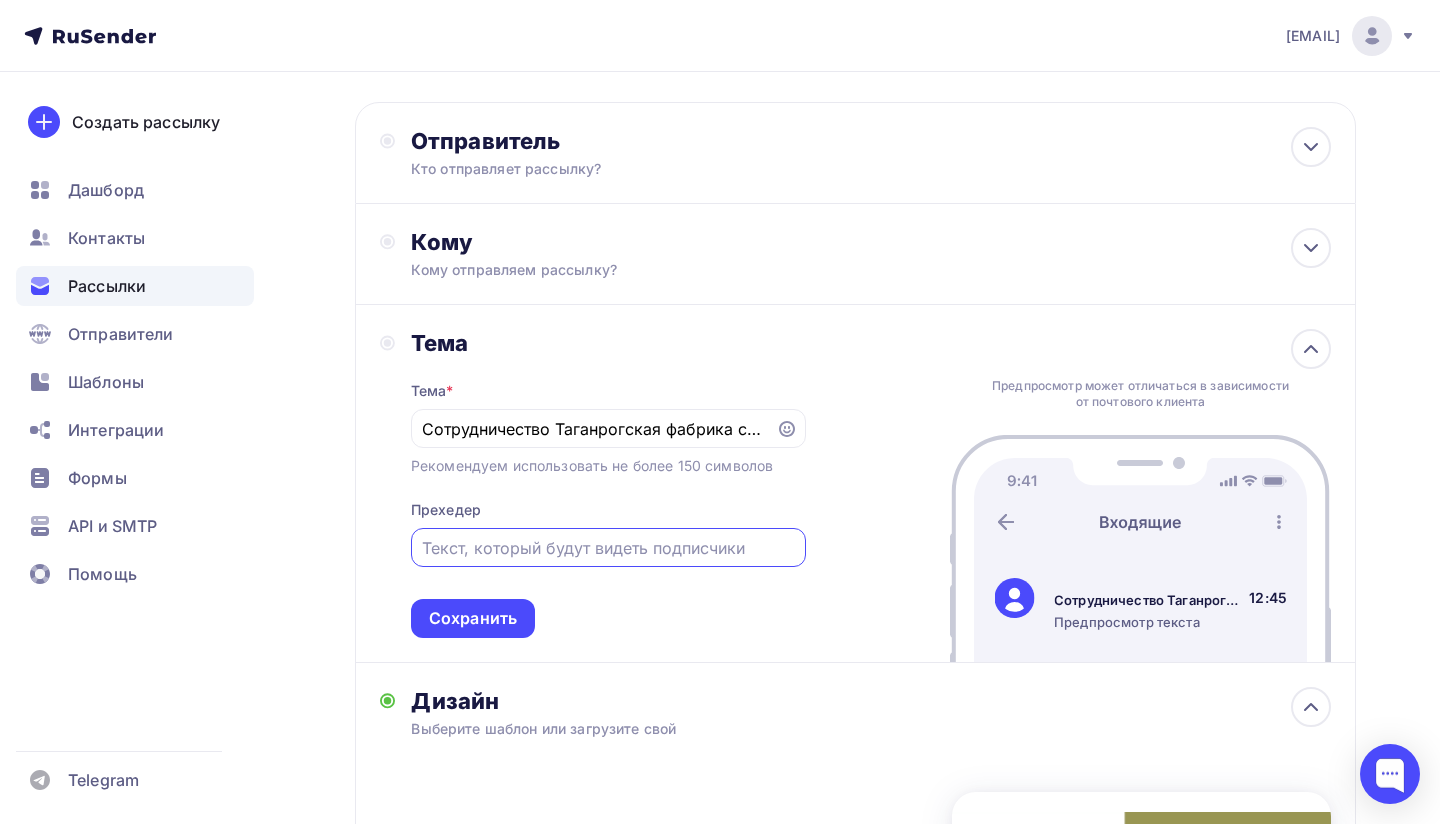scroll, scrollTop: 130, scrollLeft: 0, axis: vertical 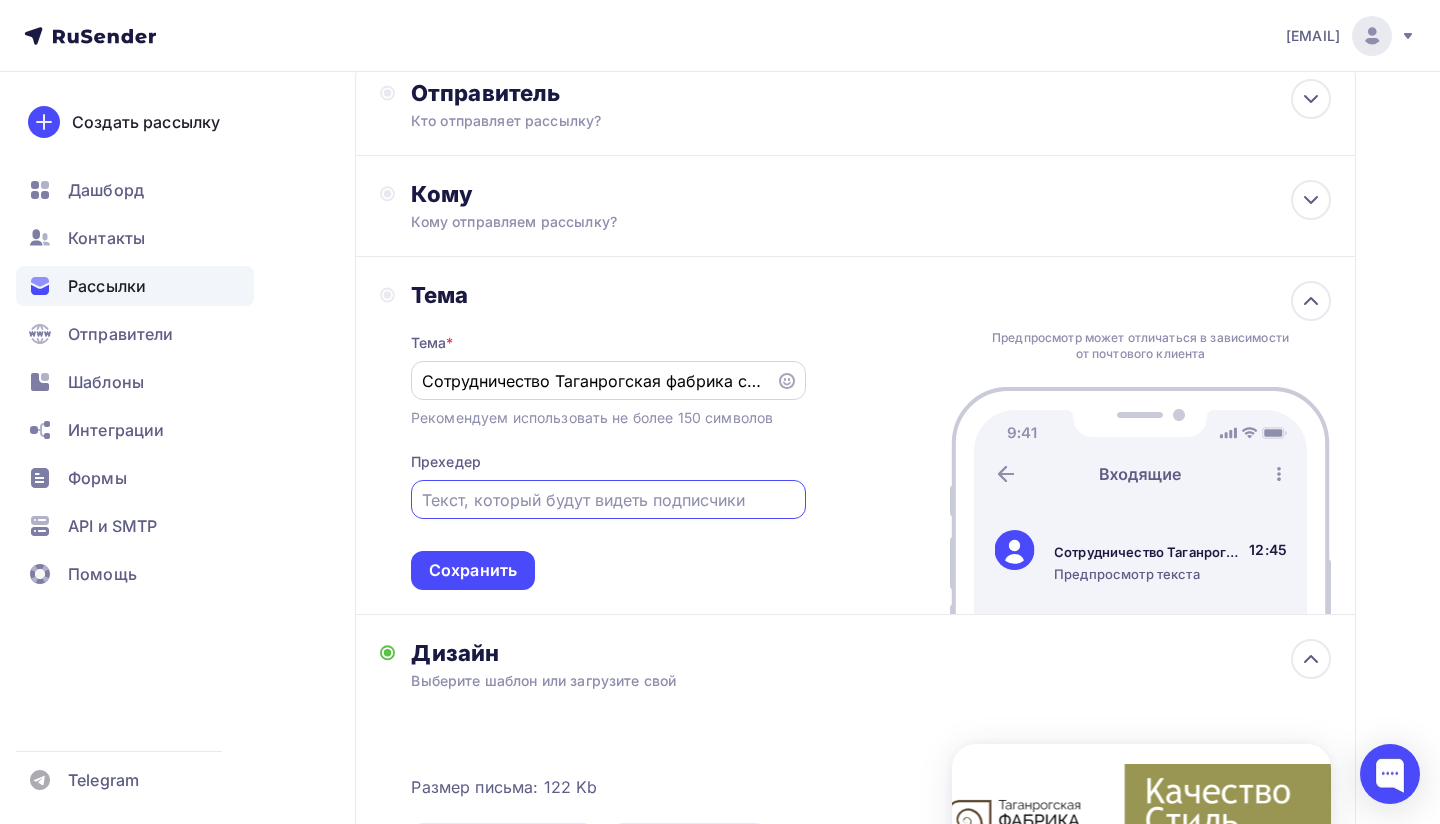 click 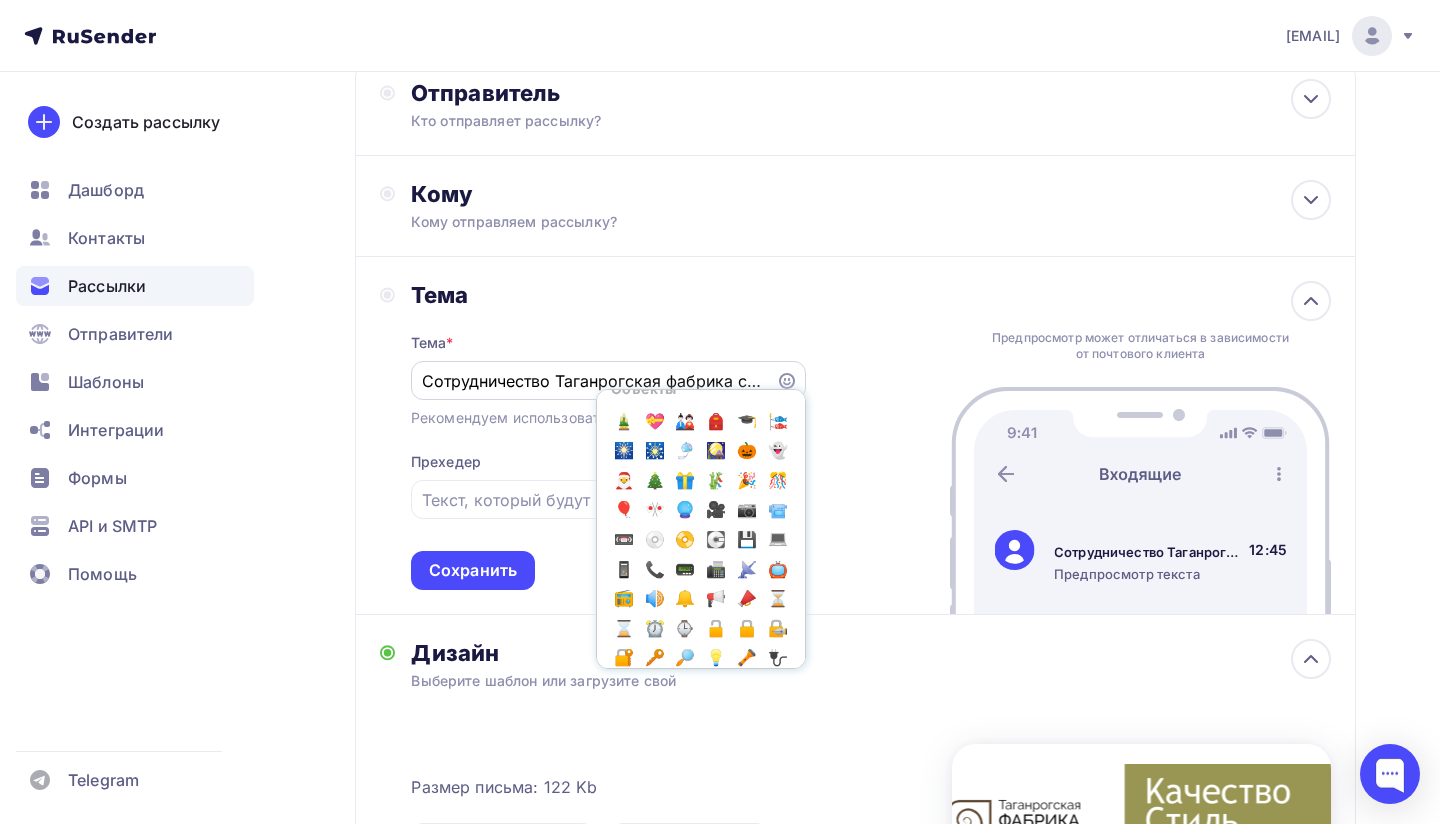 scroll, scrollTop: 1506, scrollLeft: 0, axis: vertical 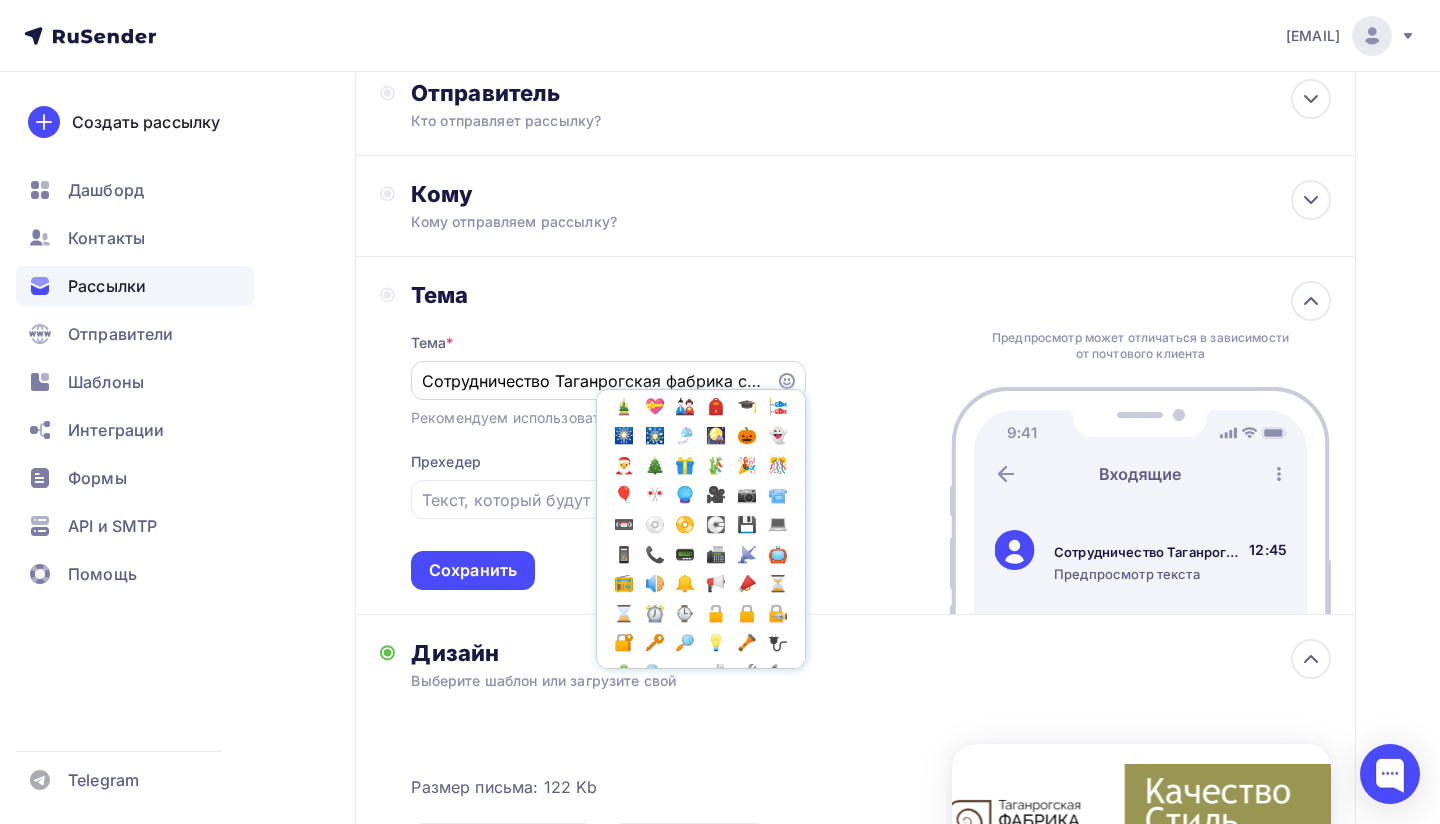 click on "Сотрудничество Таганрогская фабрика стульев" at bounding box center [593, 381] 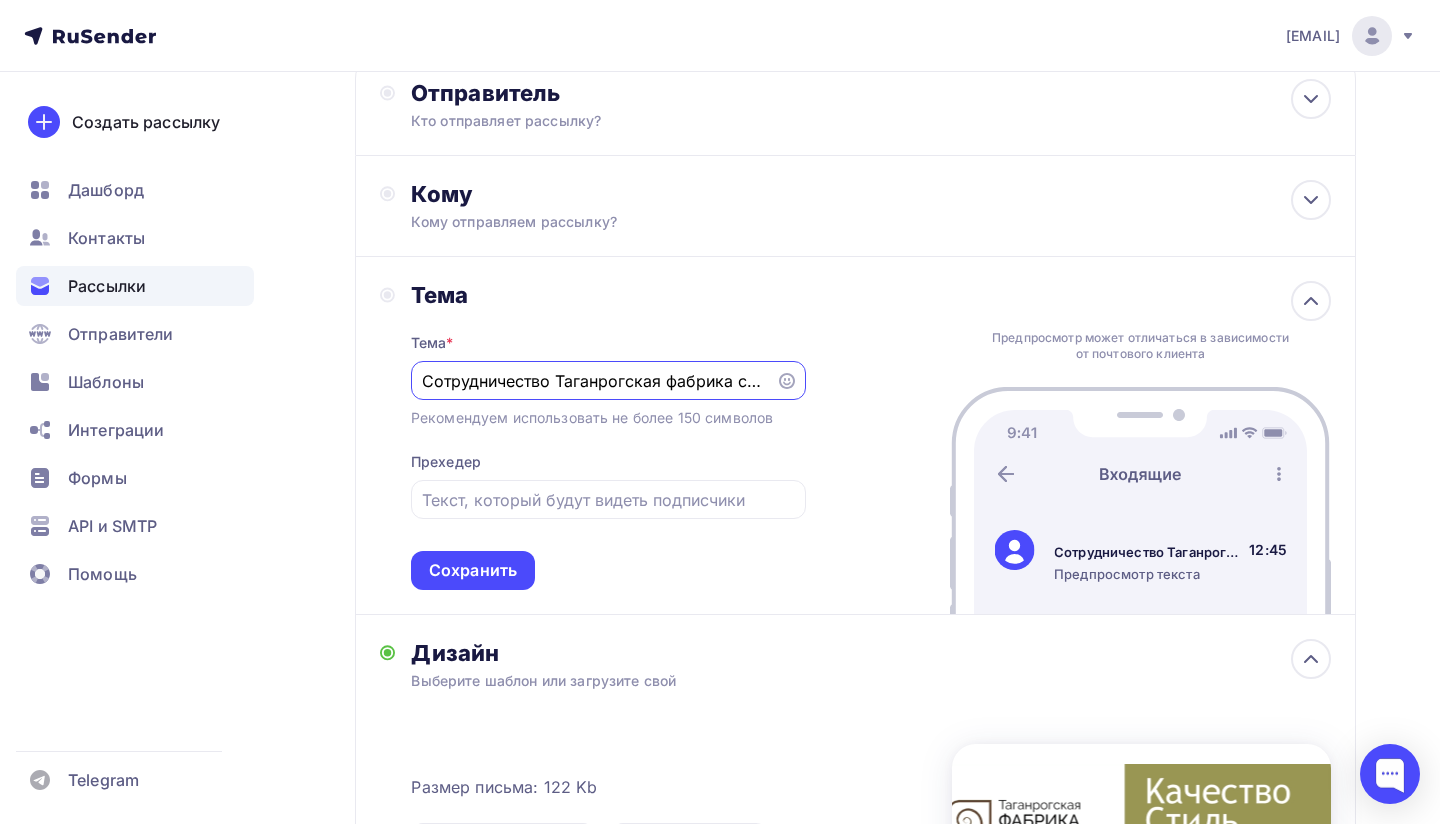 click 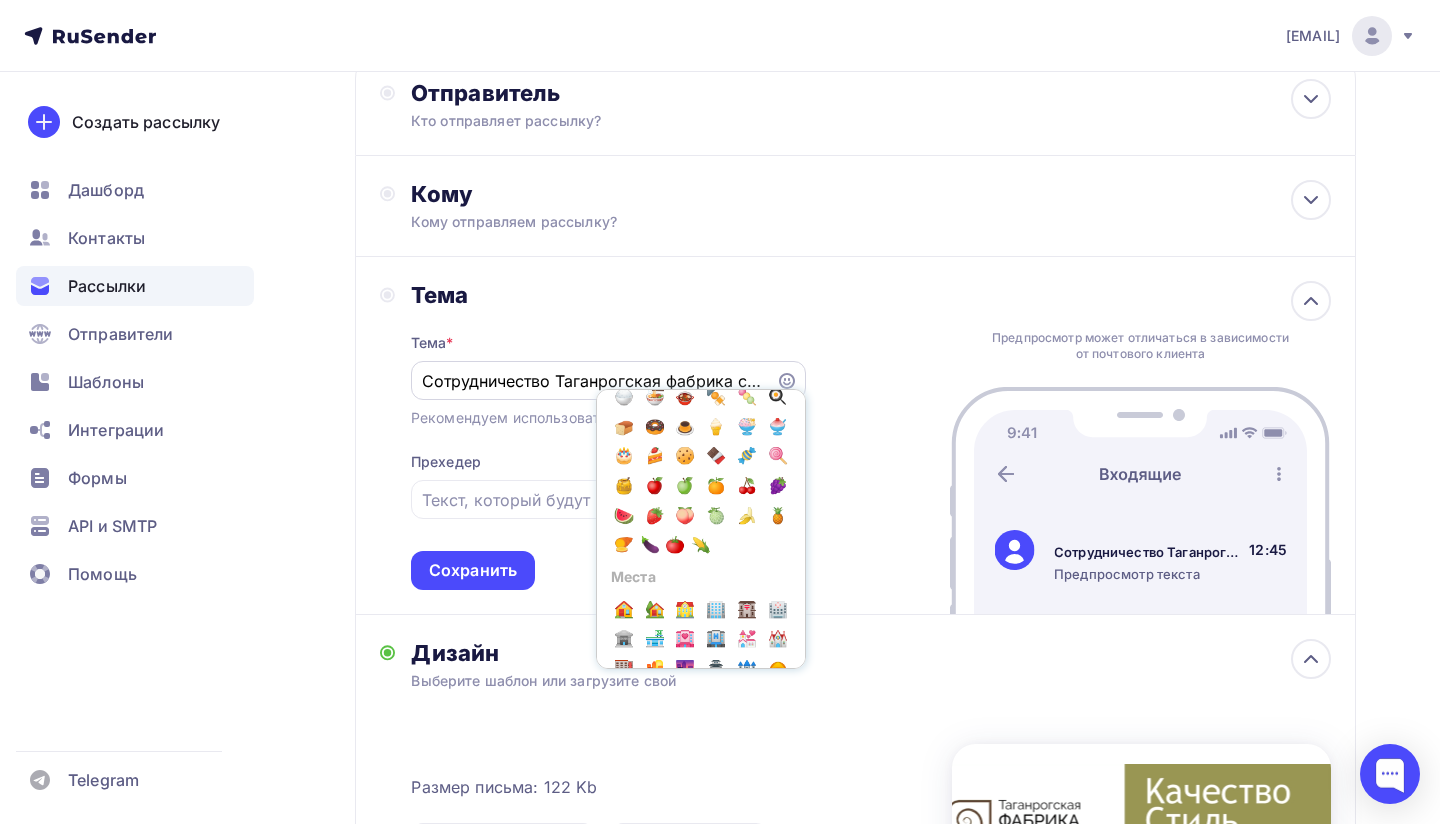 scroll, scrollTop: 2351, scrollLeft: 0, axis: vertical 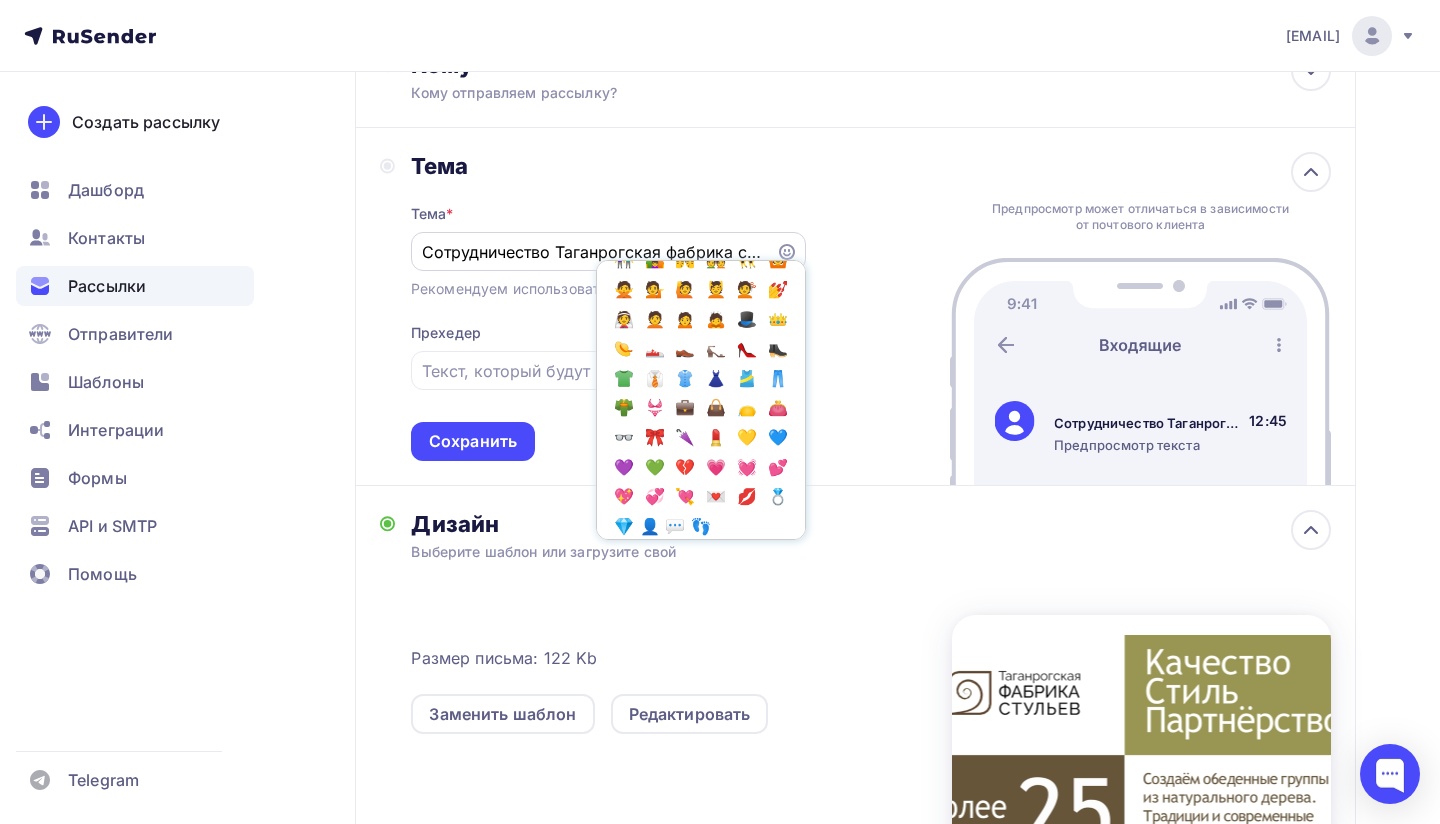 click on "Сотрудничество Таганрогская фабрика стульев" at bounding box center (593, 252) 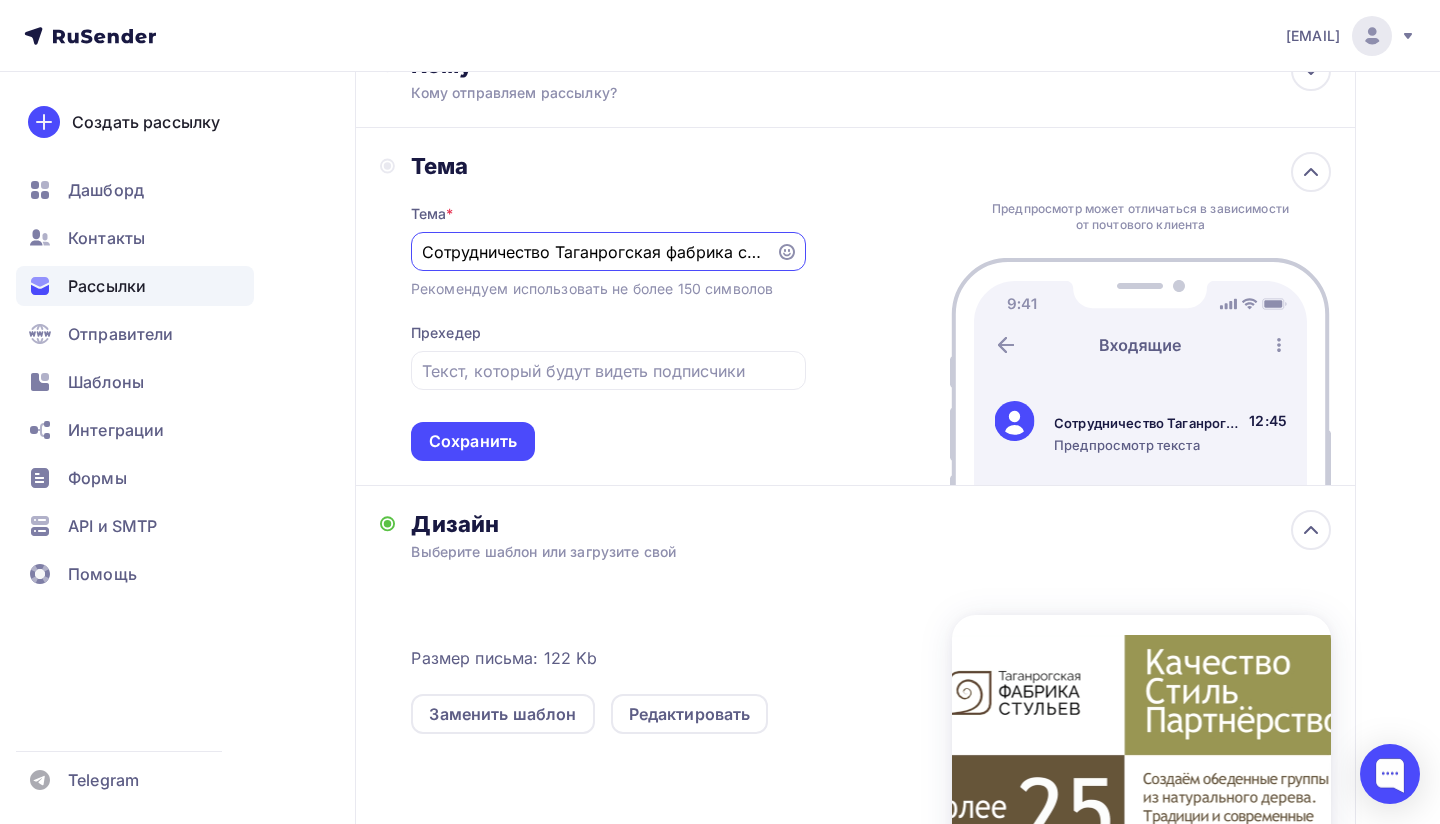 click on "Сотрудничество Таганрогская фабрика стульев" at bounding box center (593, 252) 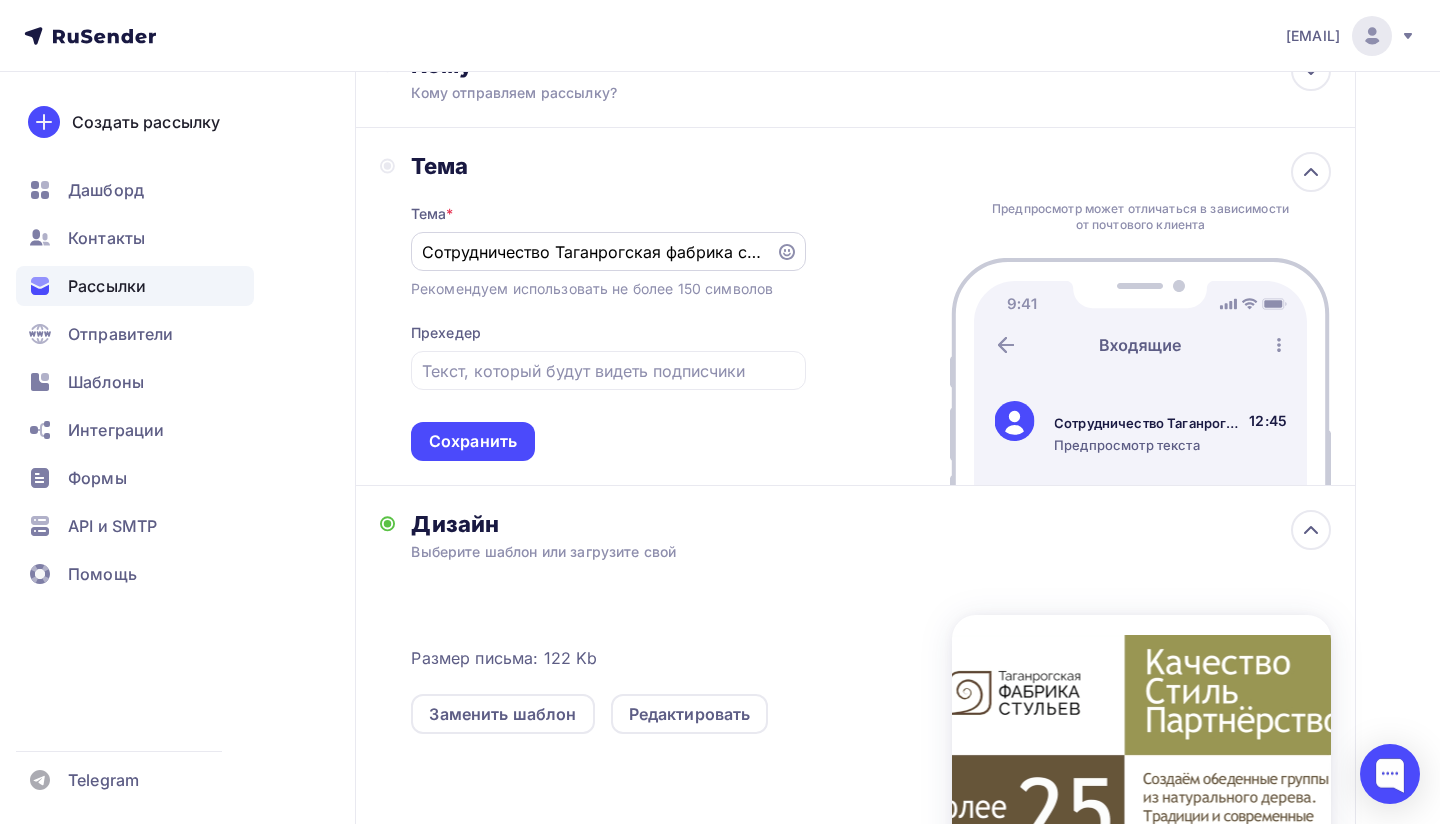 click on "Сотрудничество Таганрогская фабрика стульев" at bounding box center [608, 251] 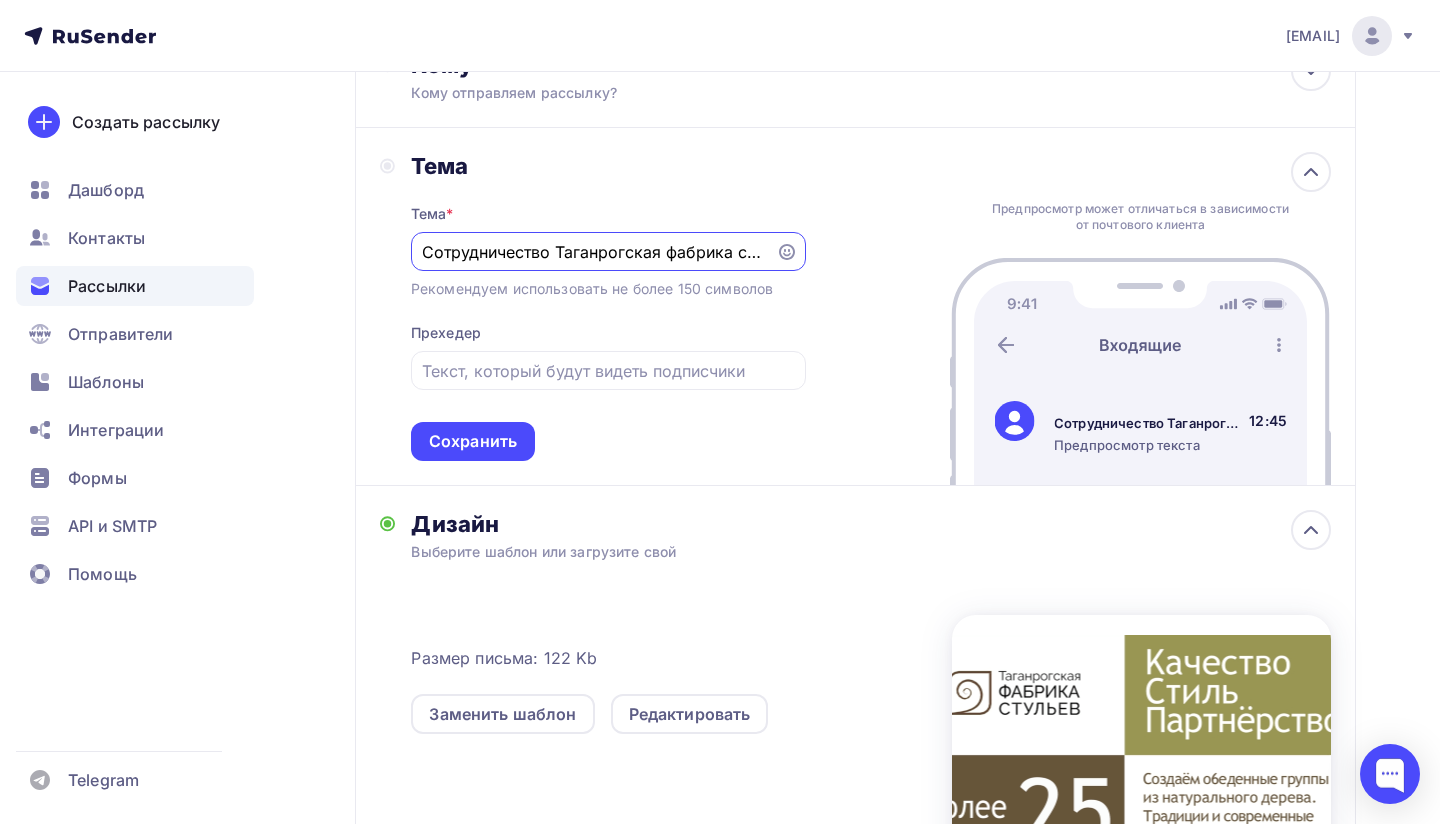 paste on "🪑" 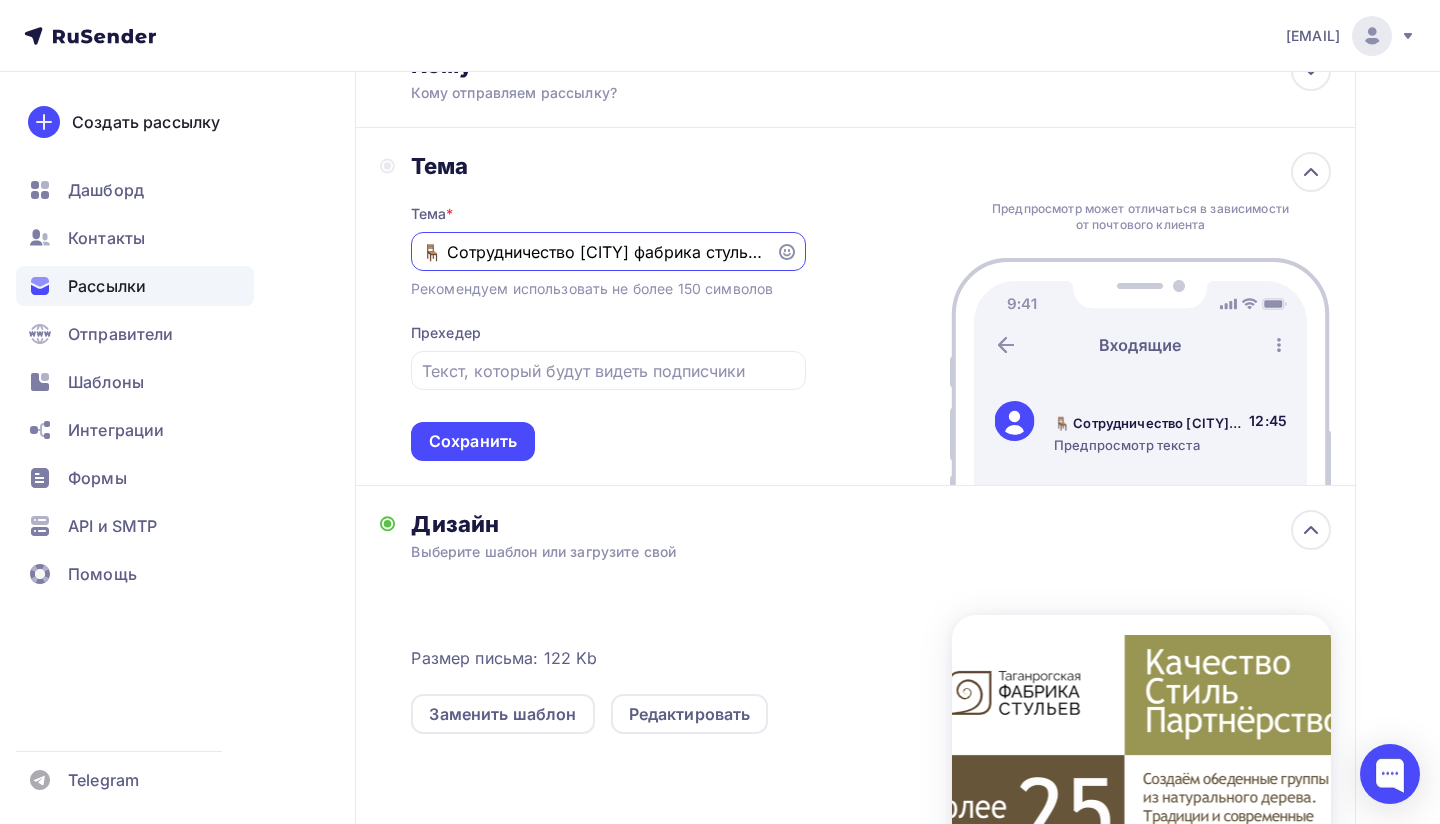 drag, startPoint x: 577, startPoint y: 250, endPoint x: 577, endPoint y: 305, distance: 55 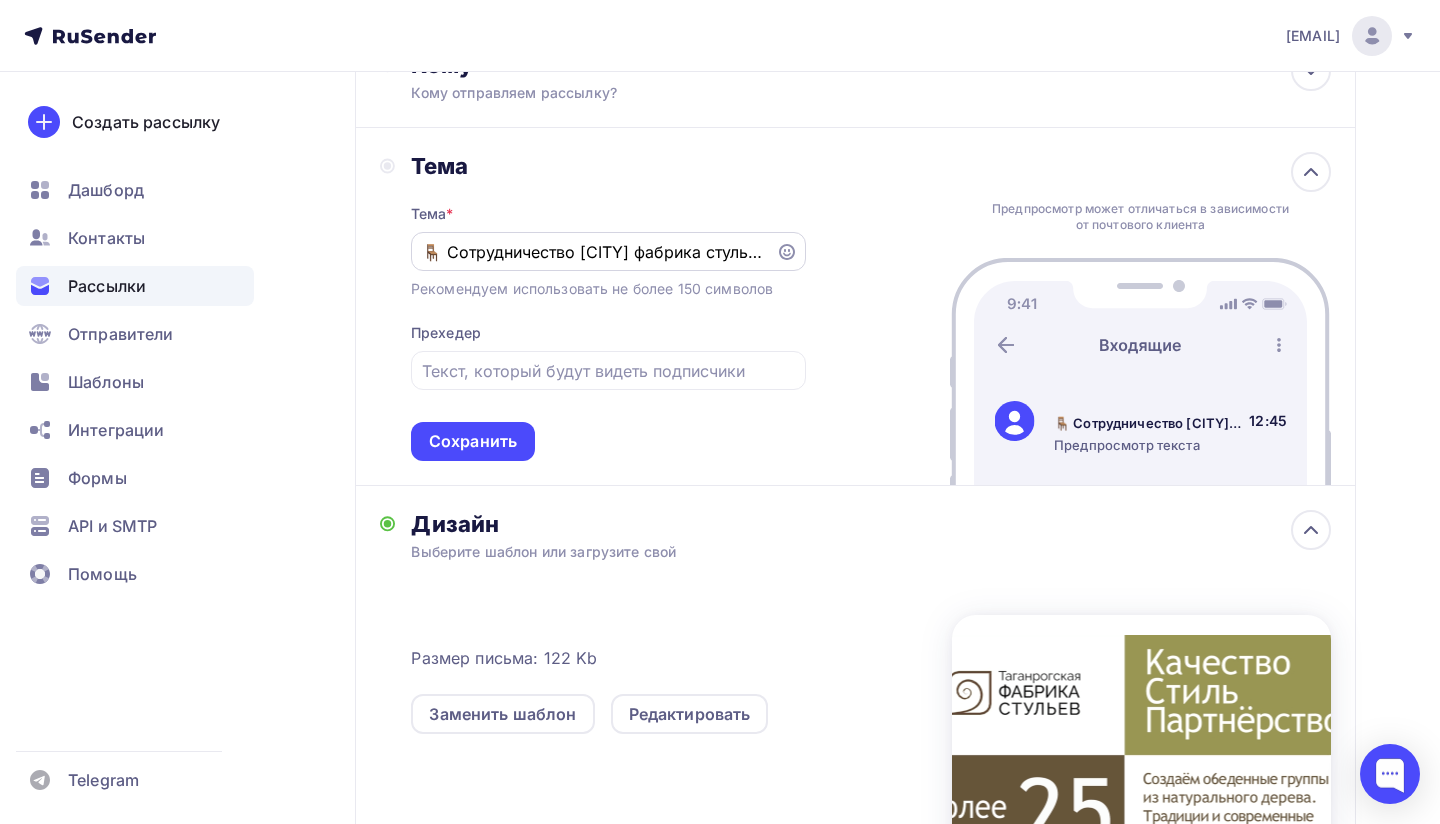click on "🪑 Сотрудничество [CITY] фабрика стульев" at bounding box center [608, 251] 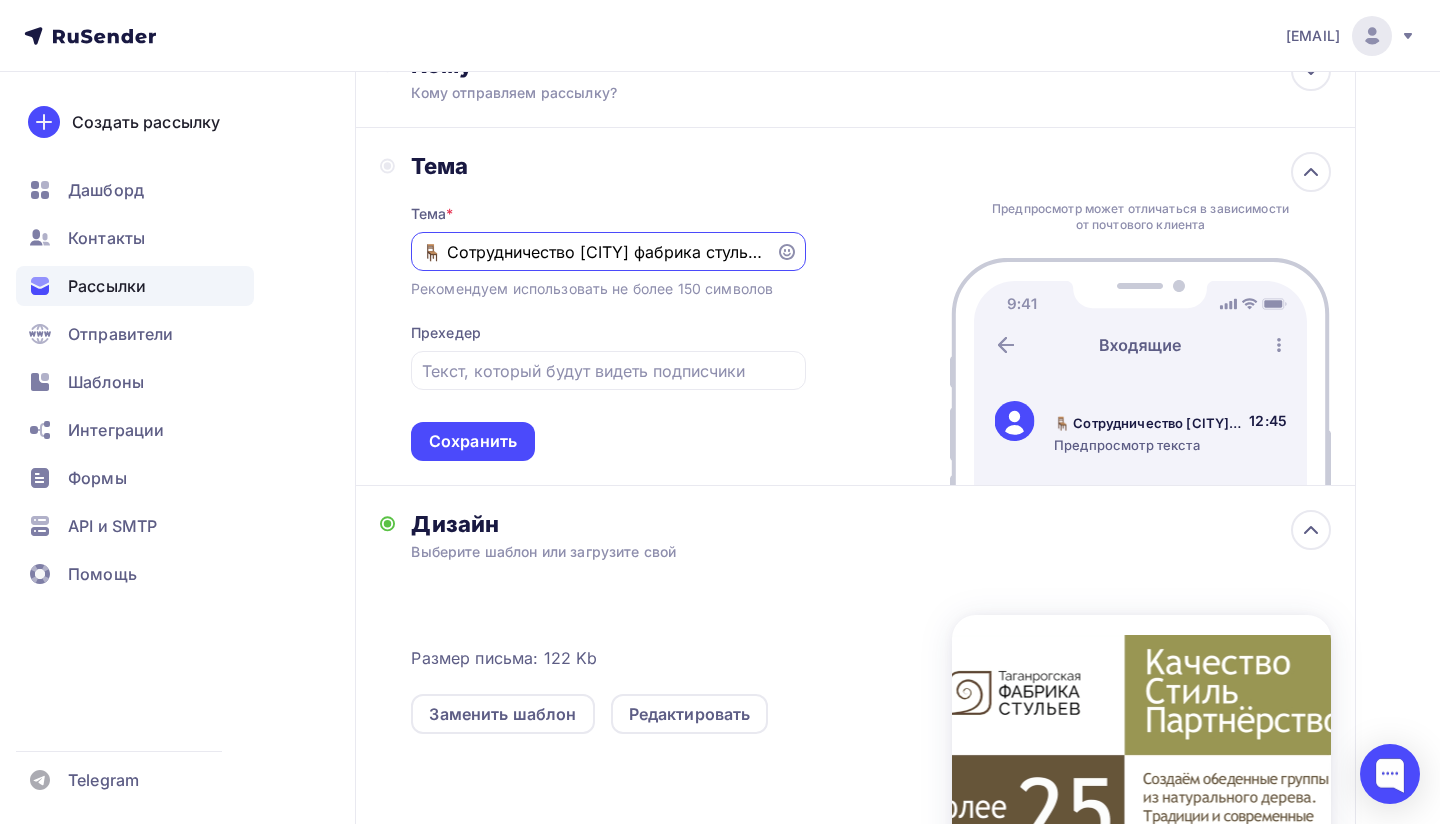click on "🪑 Сотрудничество [CITY] фабрика стульев" at bounding box center (593, 252) 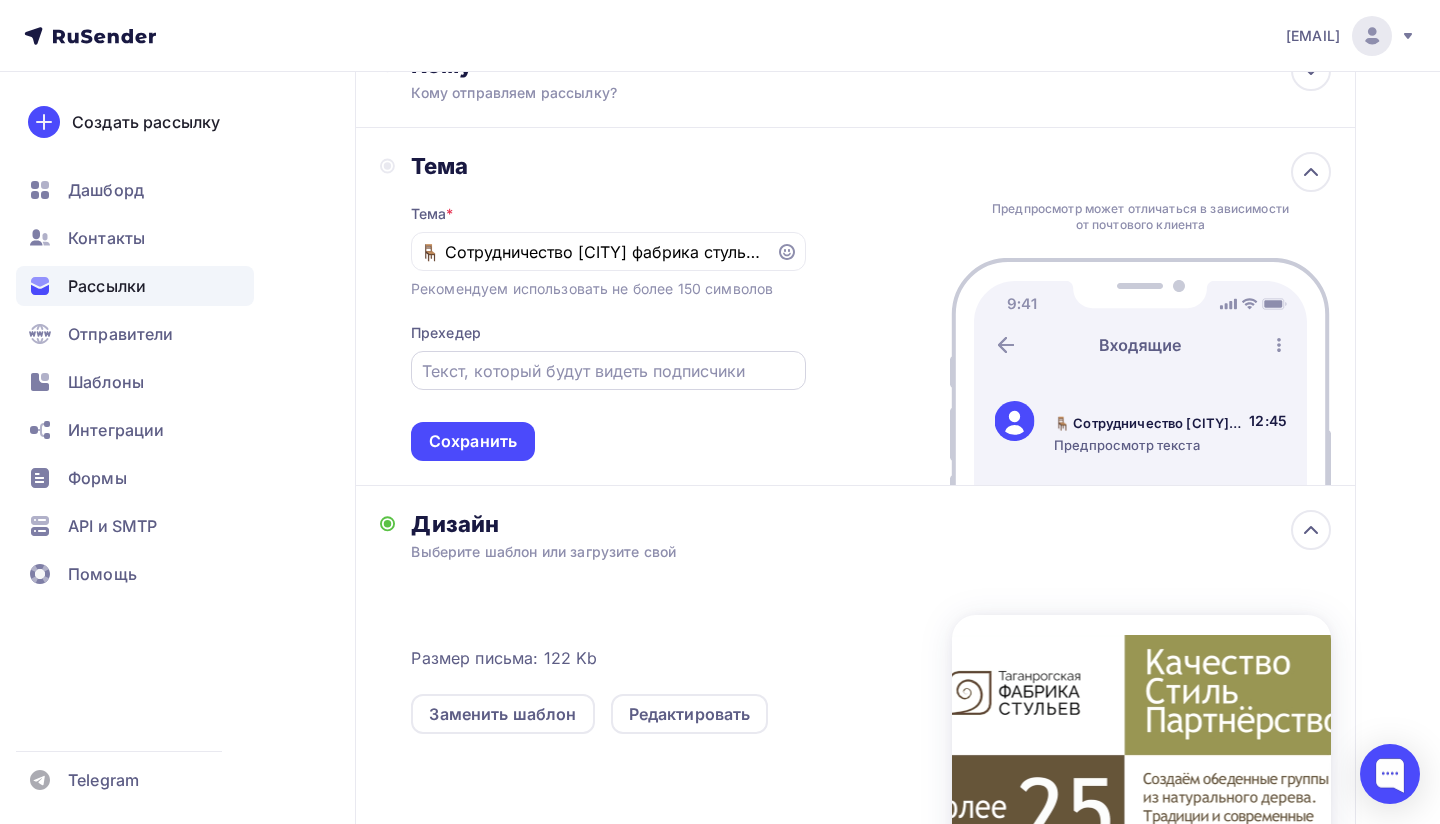 scroll, scrollTop: 0, scrollLeft: 0, axis: both 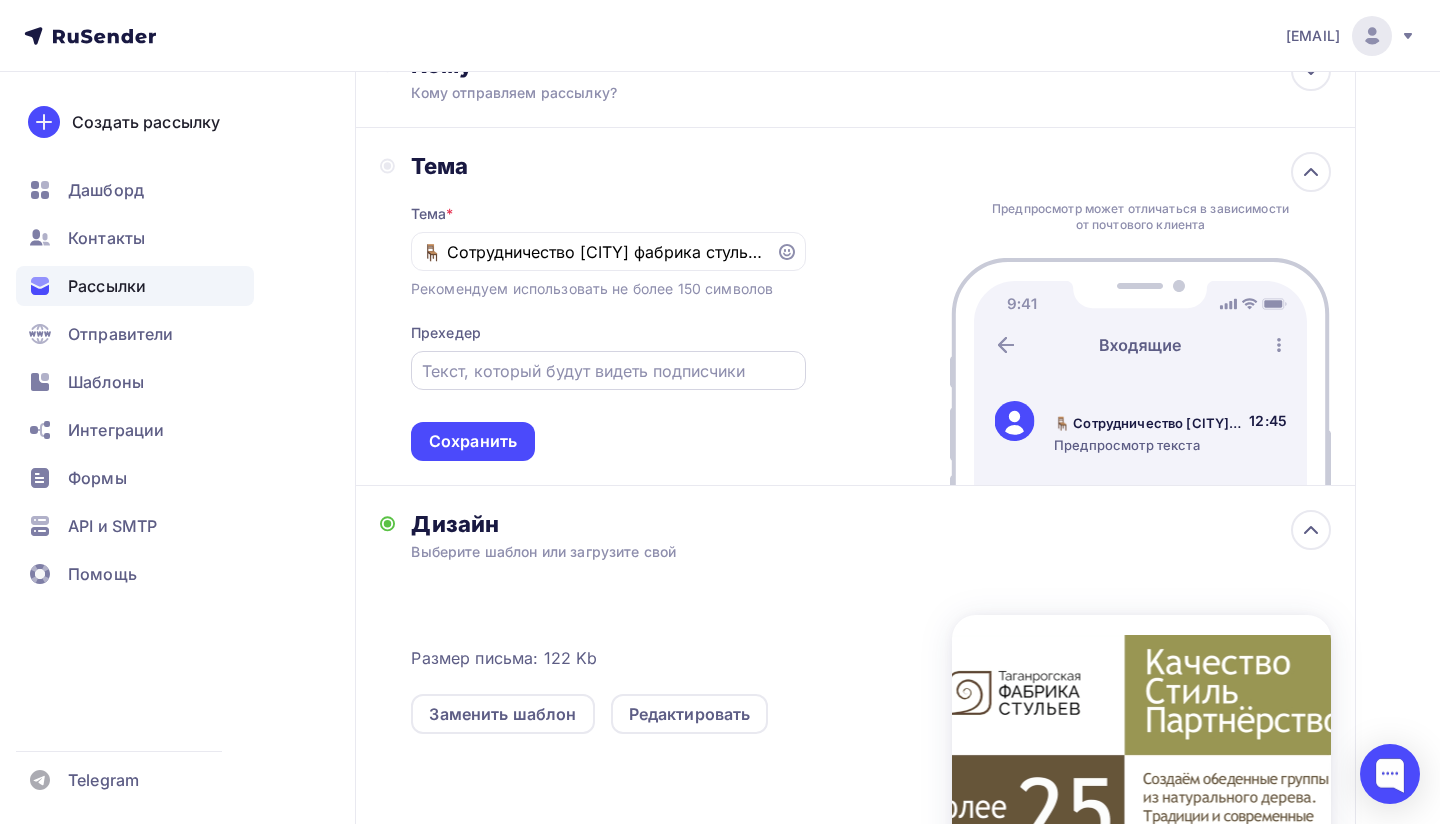 click at bounding box center (608, 370) 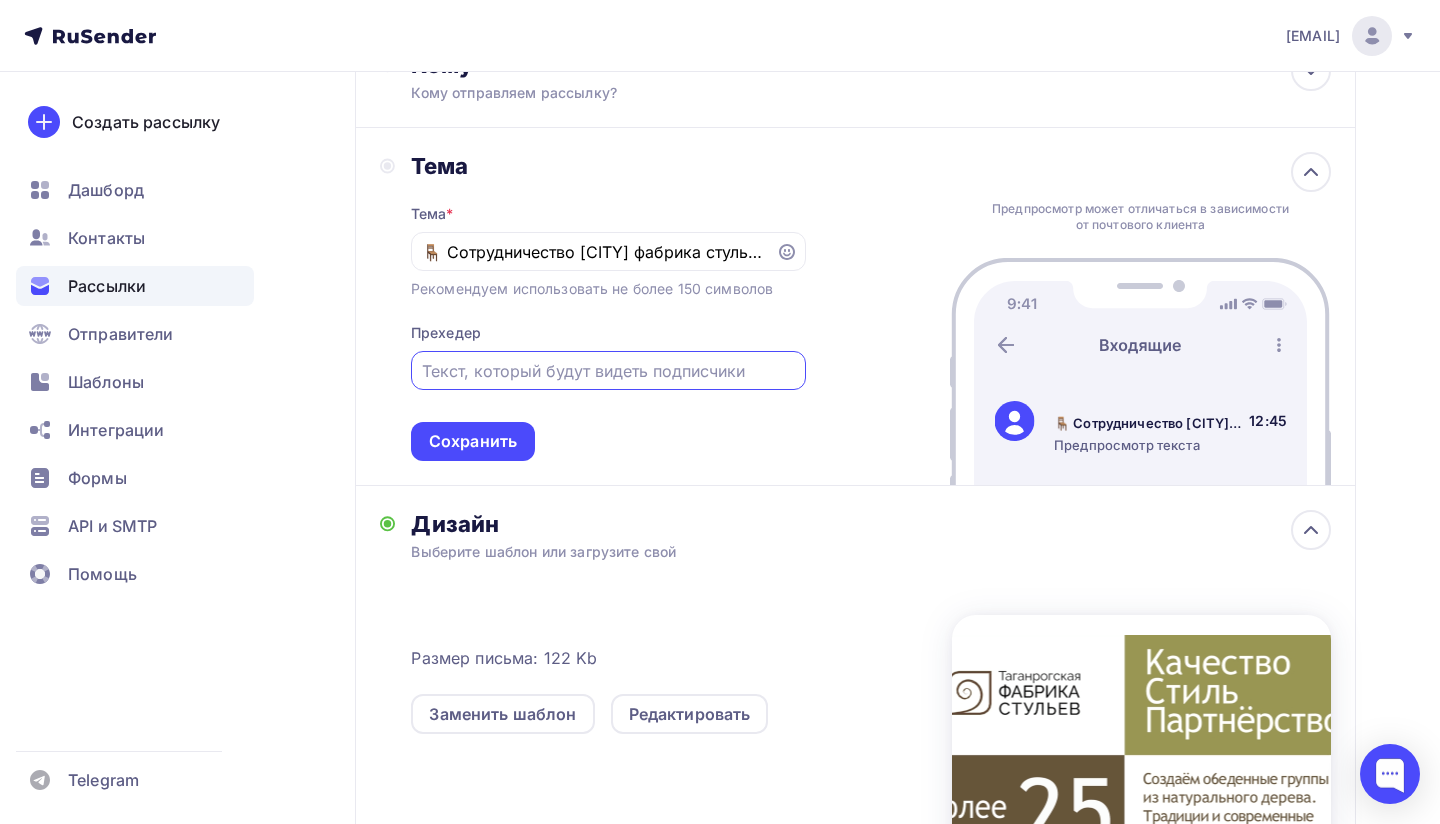 click at bounding box center (608, 371) 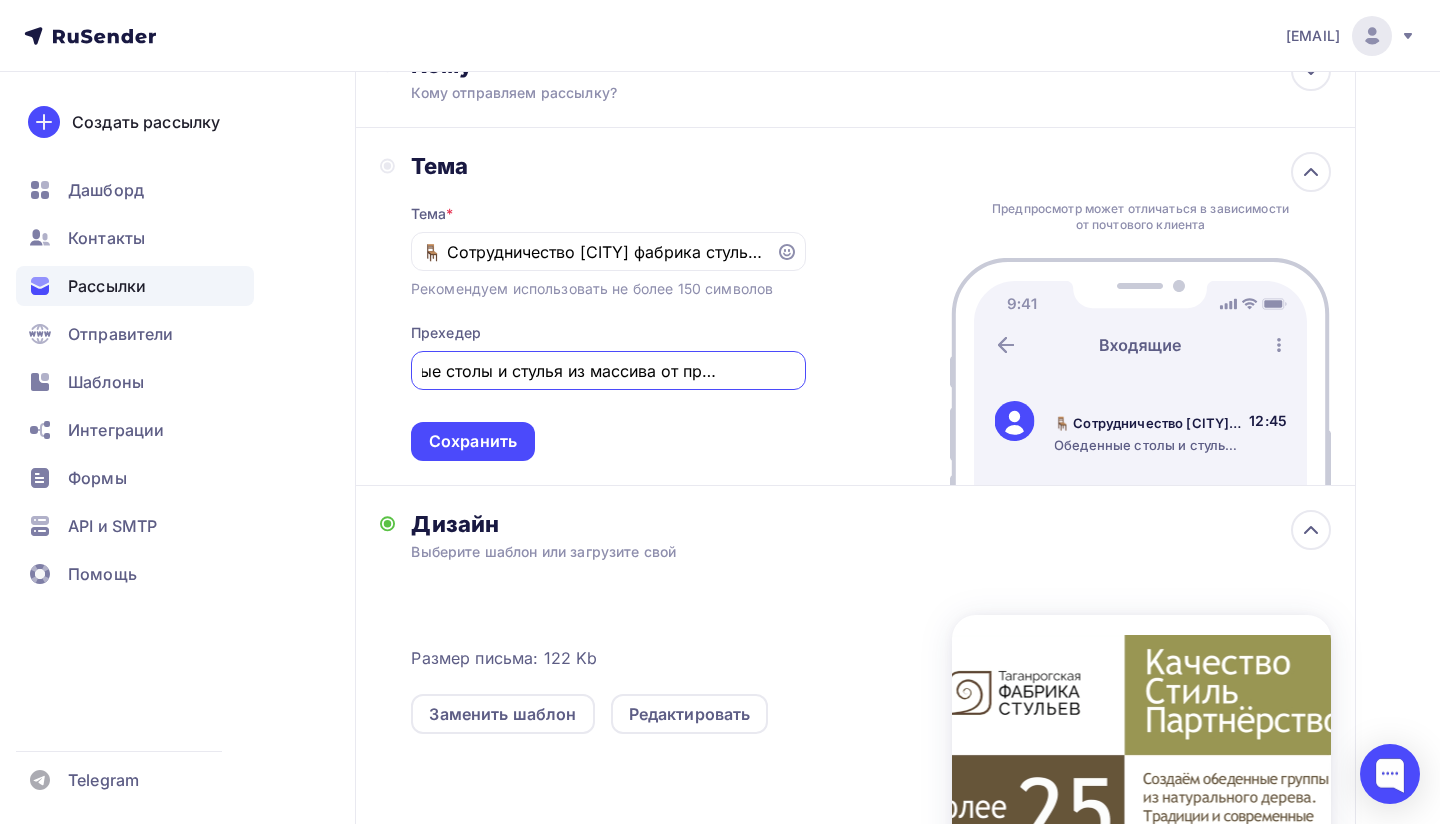 scroll, scrollTop: 0, scrollLeft: 79, axis: horizontal 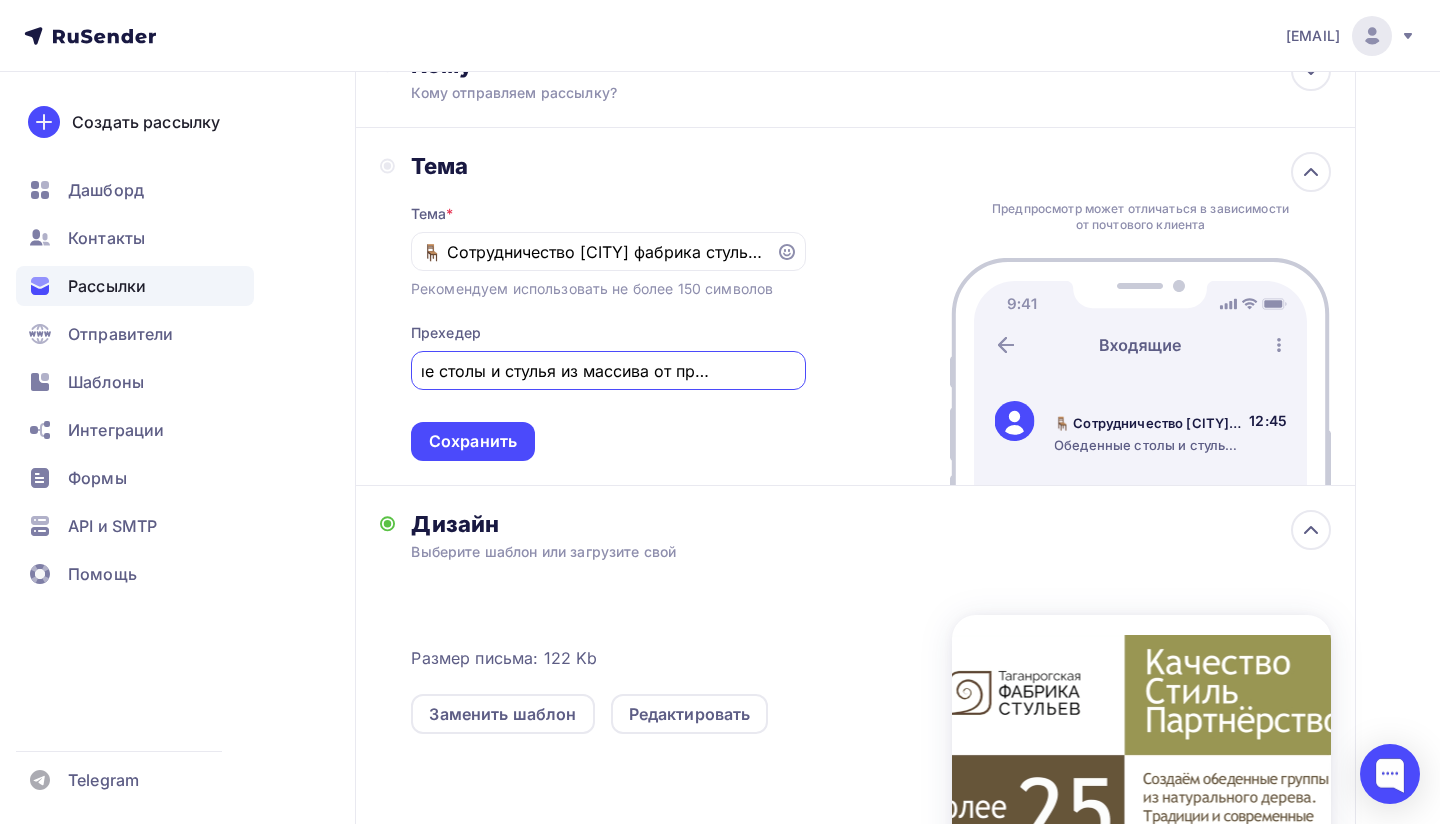 click on "Обеденные столы и стулья из массива от производителя" at bounding box center (608, 371) 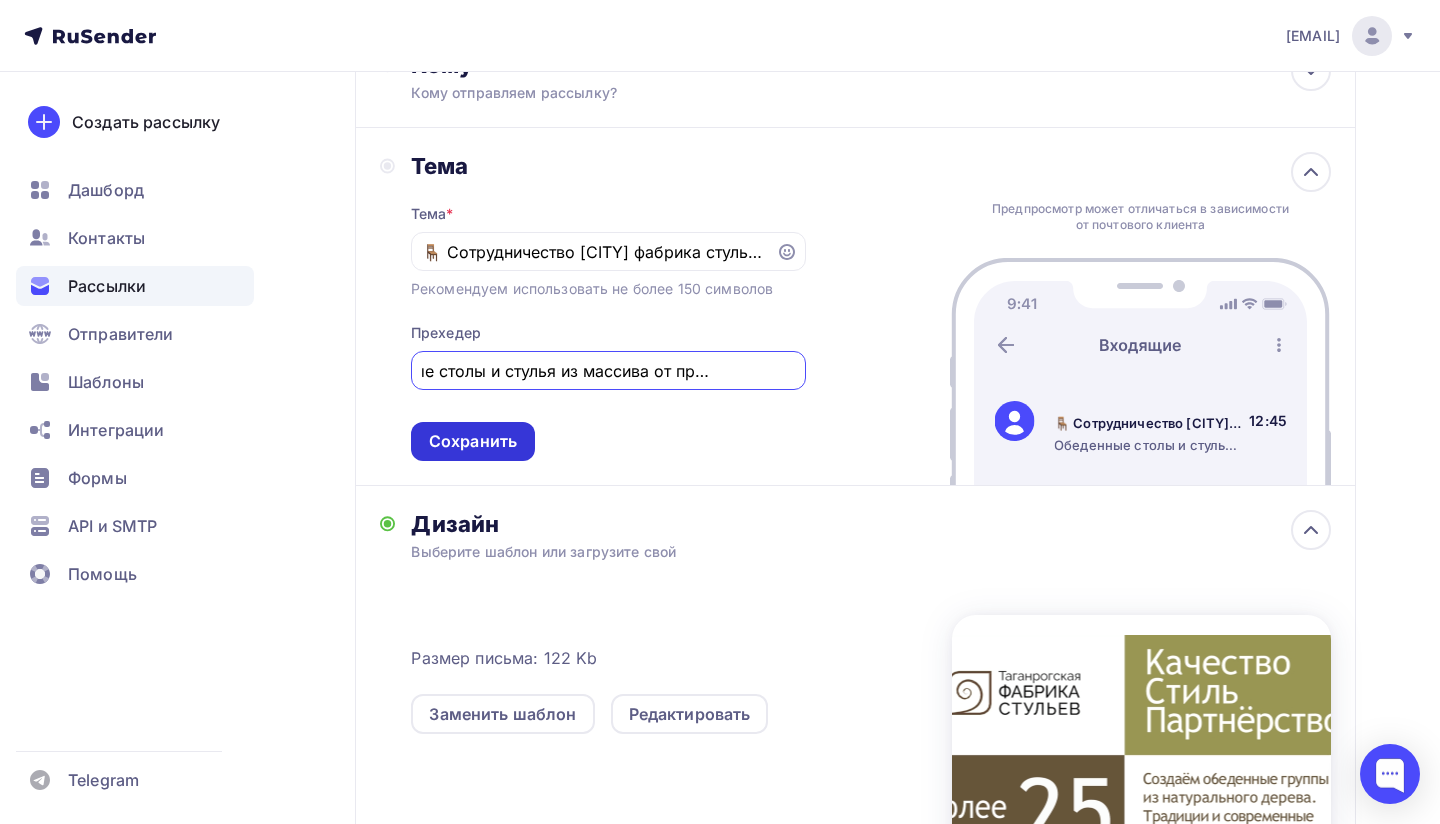 type on "Обеденные столы и стулья из массива от производителя" 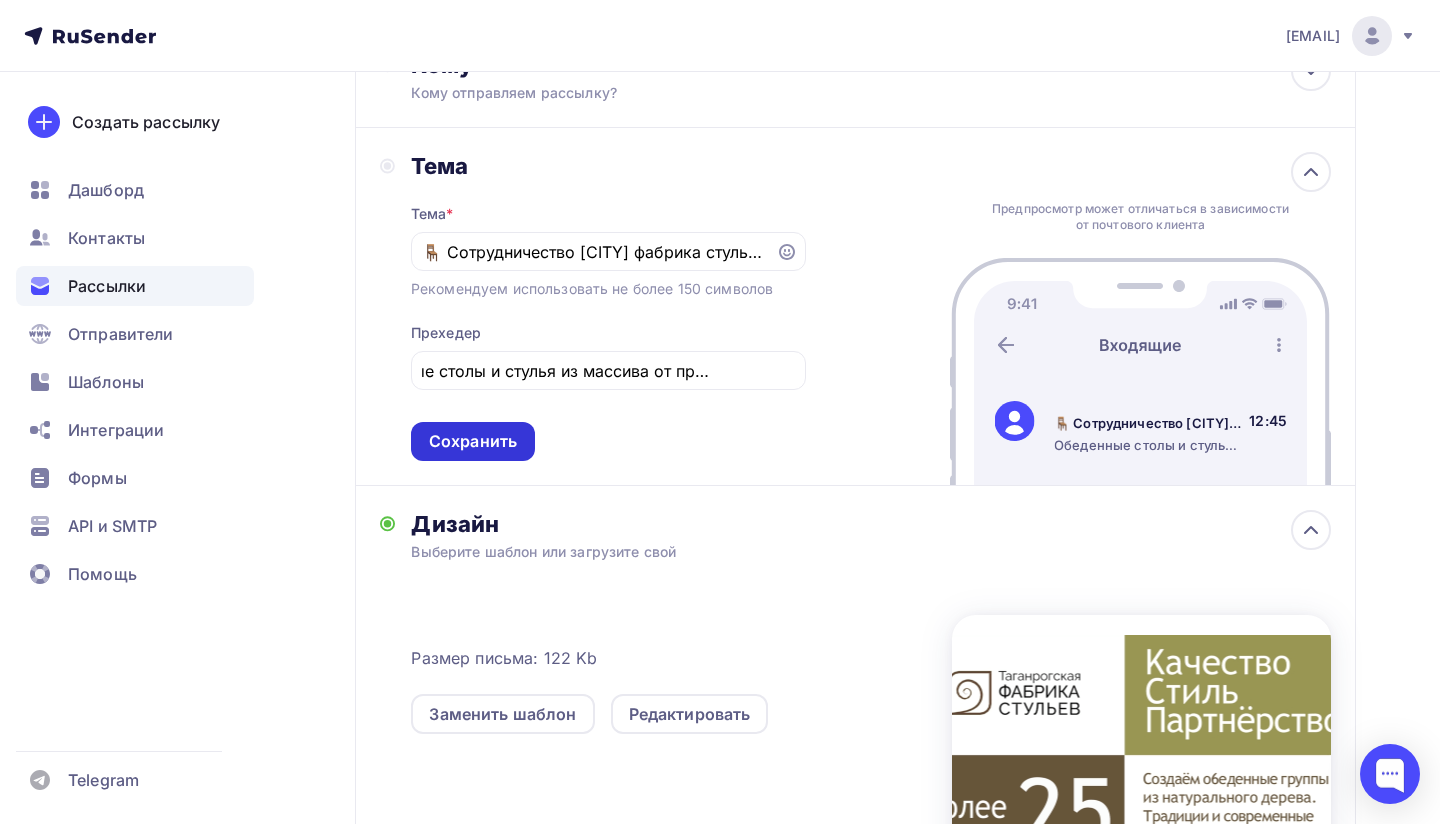 scroll, scrollTop: 0, scrollLeft: 0, axis: both 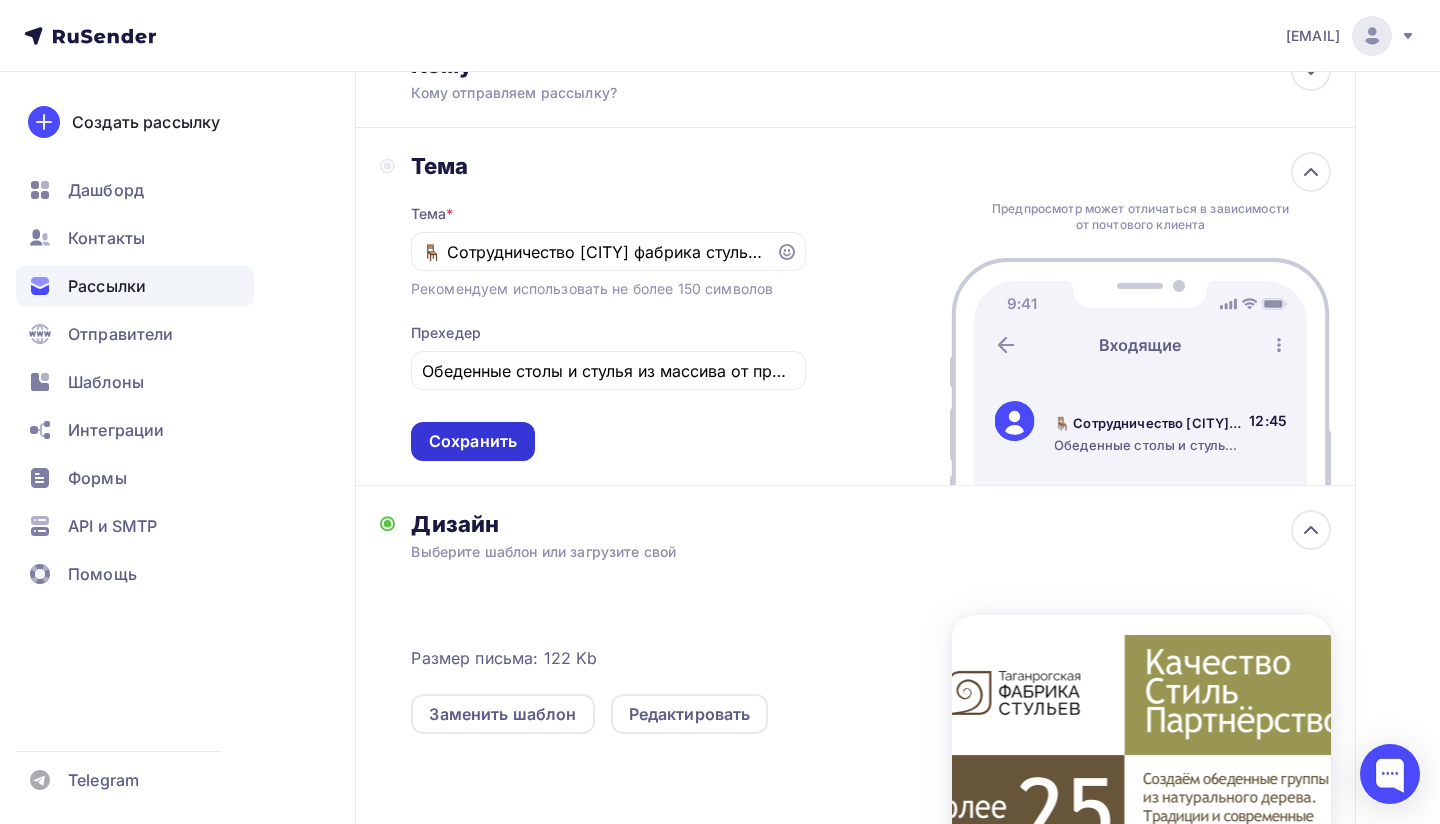 click on "Сохранить" at bounding box center (473, 441) 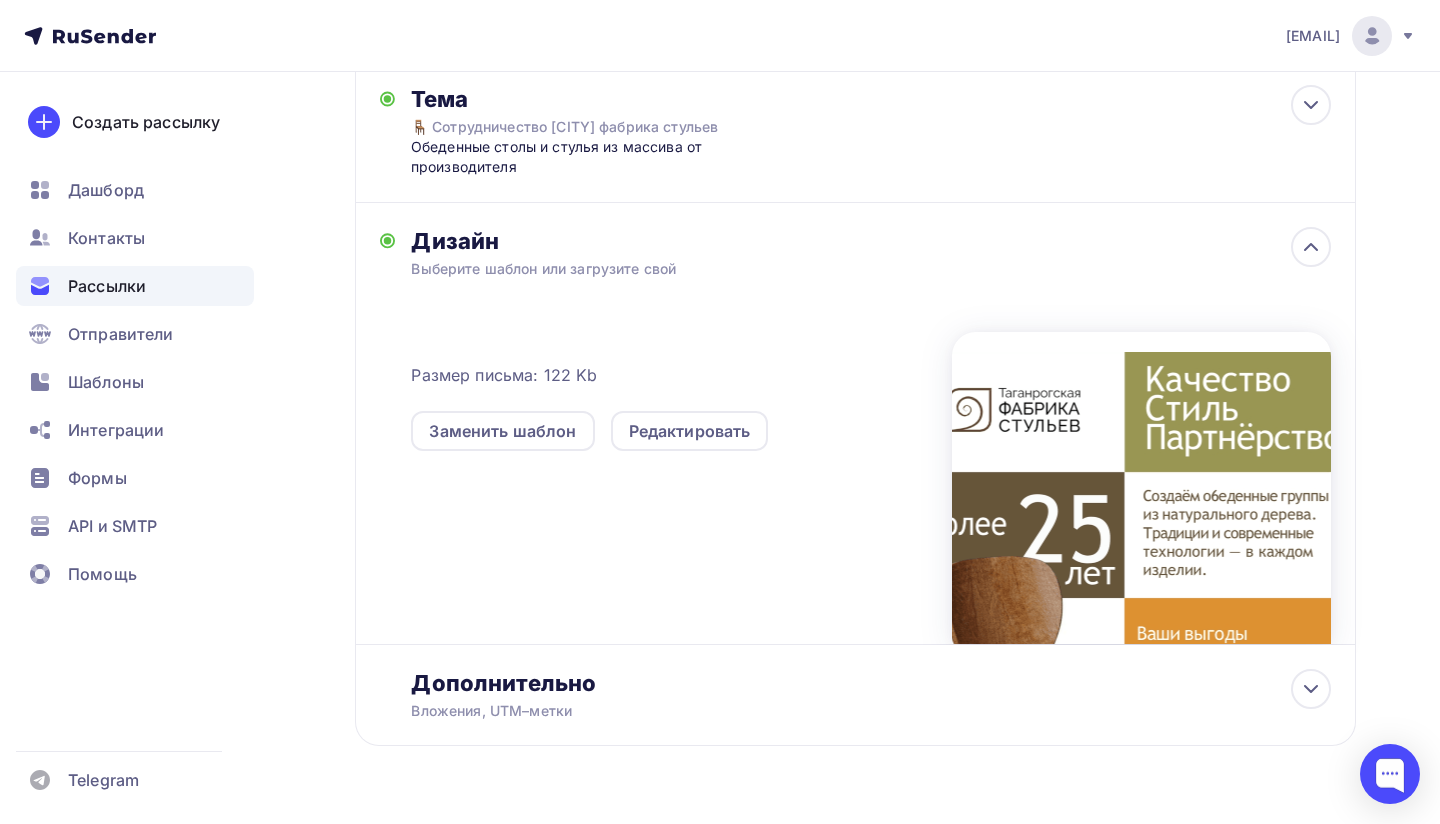 scroll, scrollTop: 399, scrollLeft: 0, axis: vertical 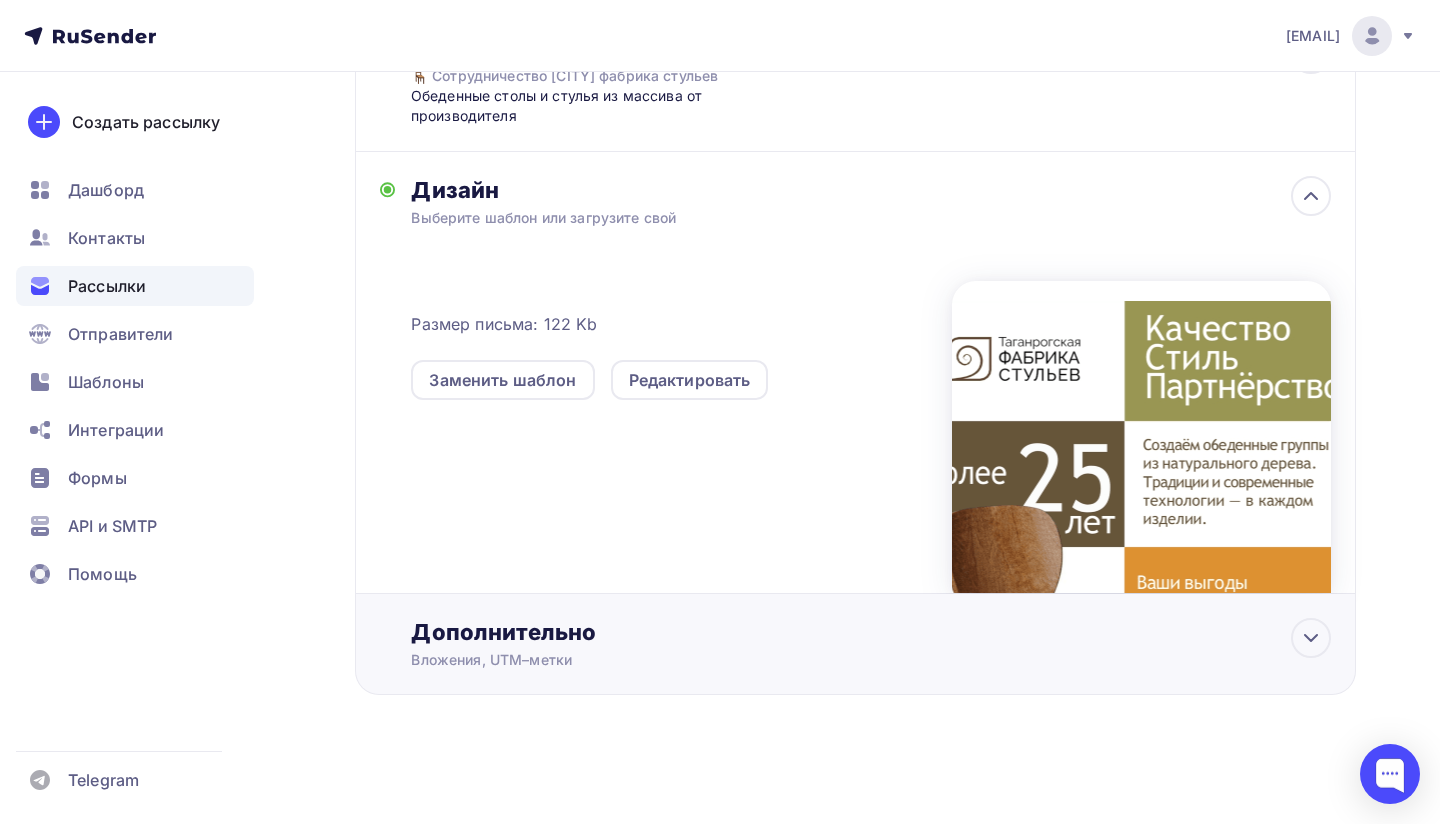 click on "Вложения, UTM–метки" at bounding box center (825, 660) 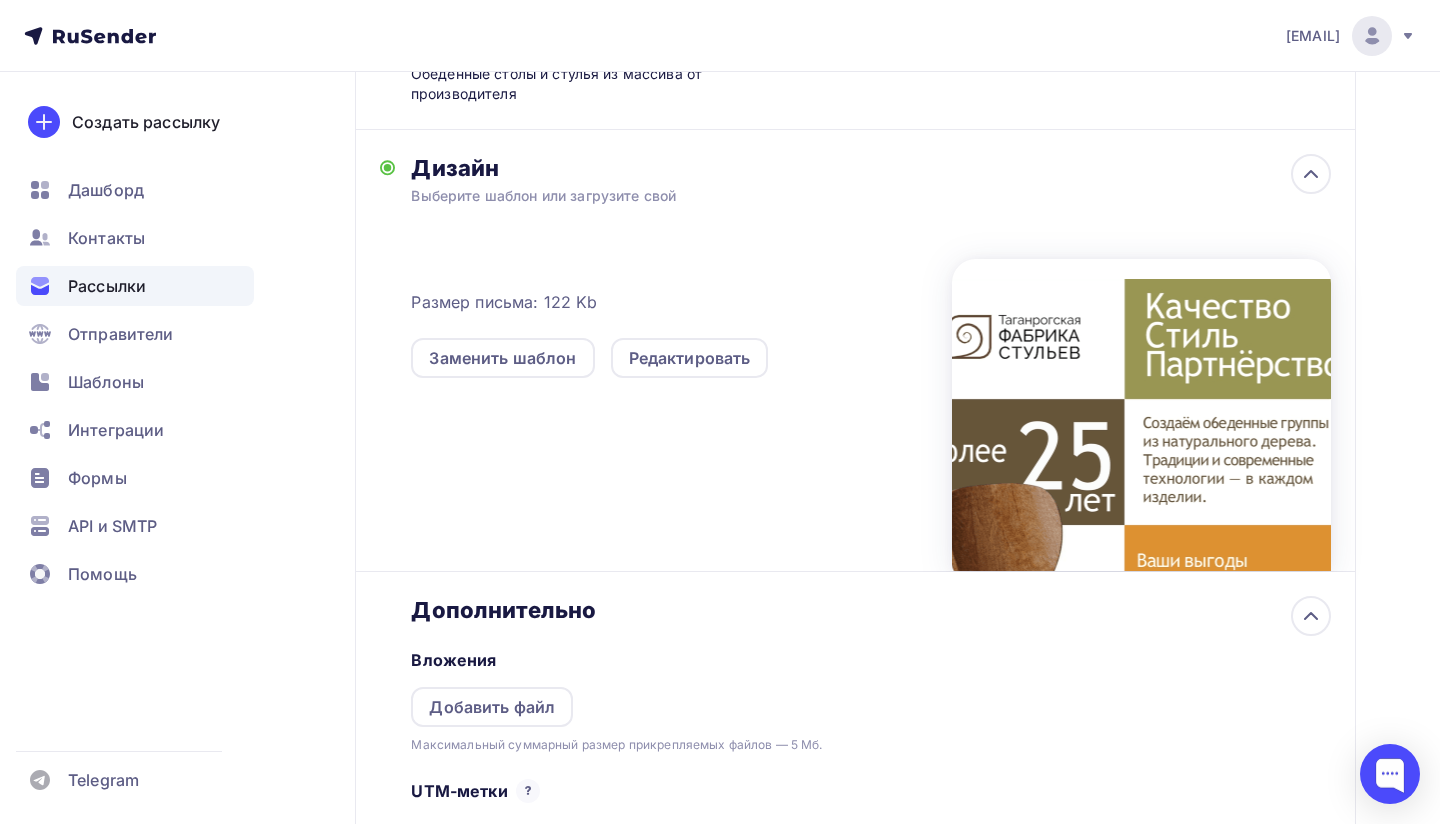 scroll, scrollTop: 398, scrollLeft: 0, axis: vertical 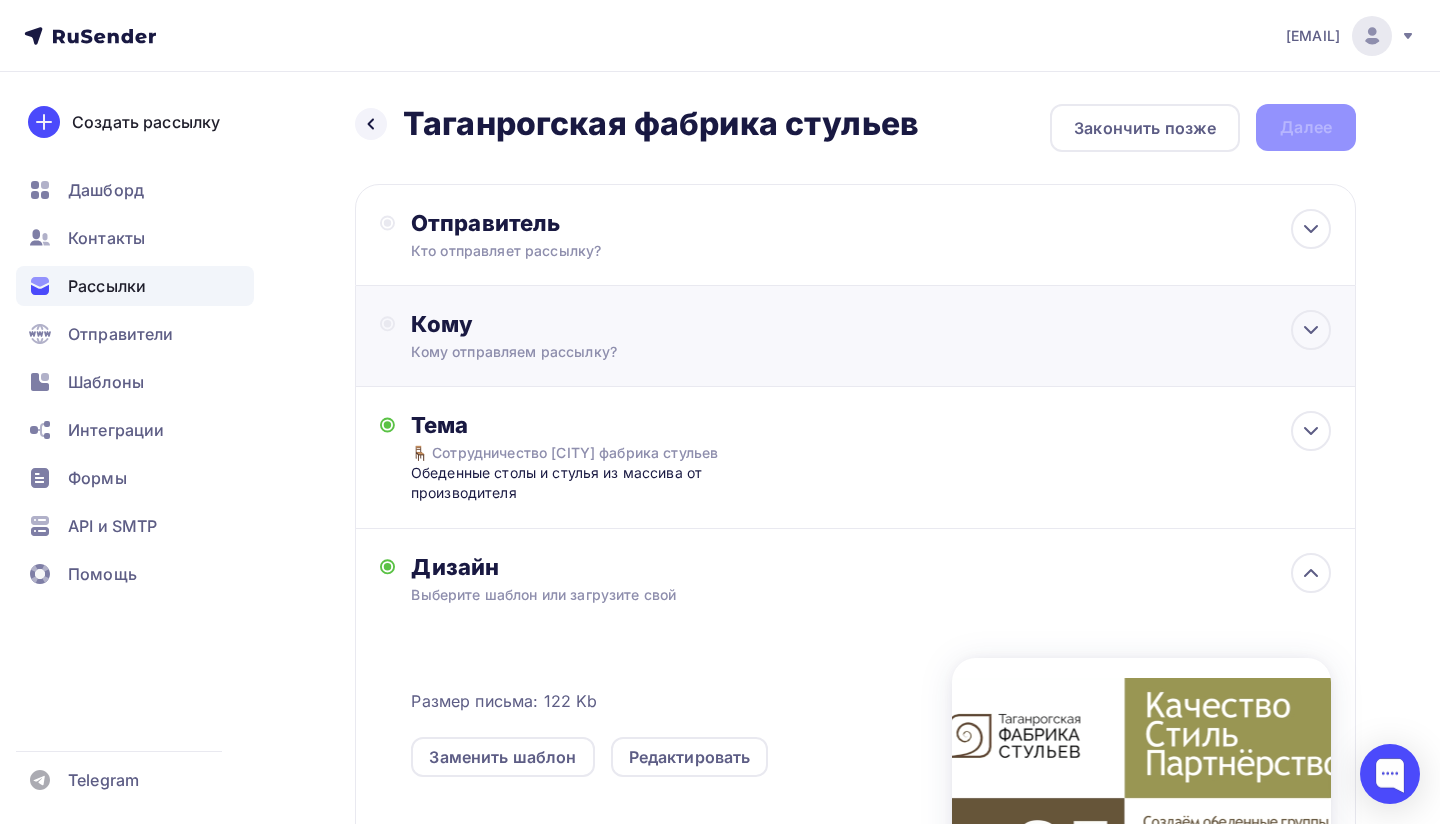 click on "Кому отправляем рассылку?" at bounding box center (825, 352) 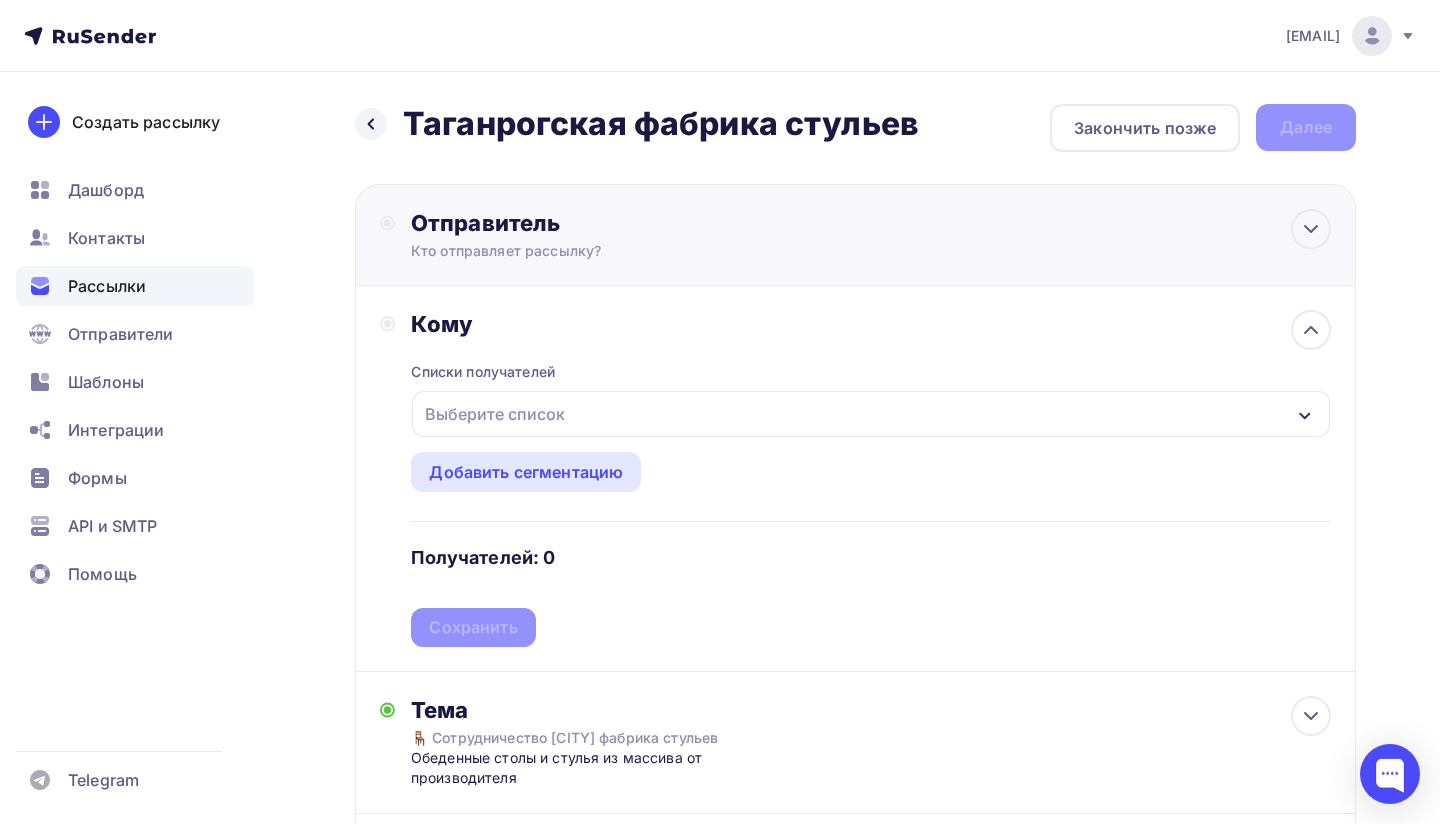 click on "Отправитель" at bounding box center [627, 223] 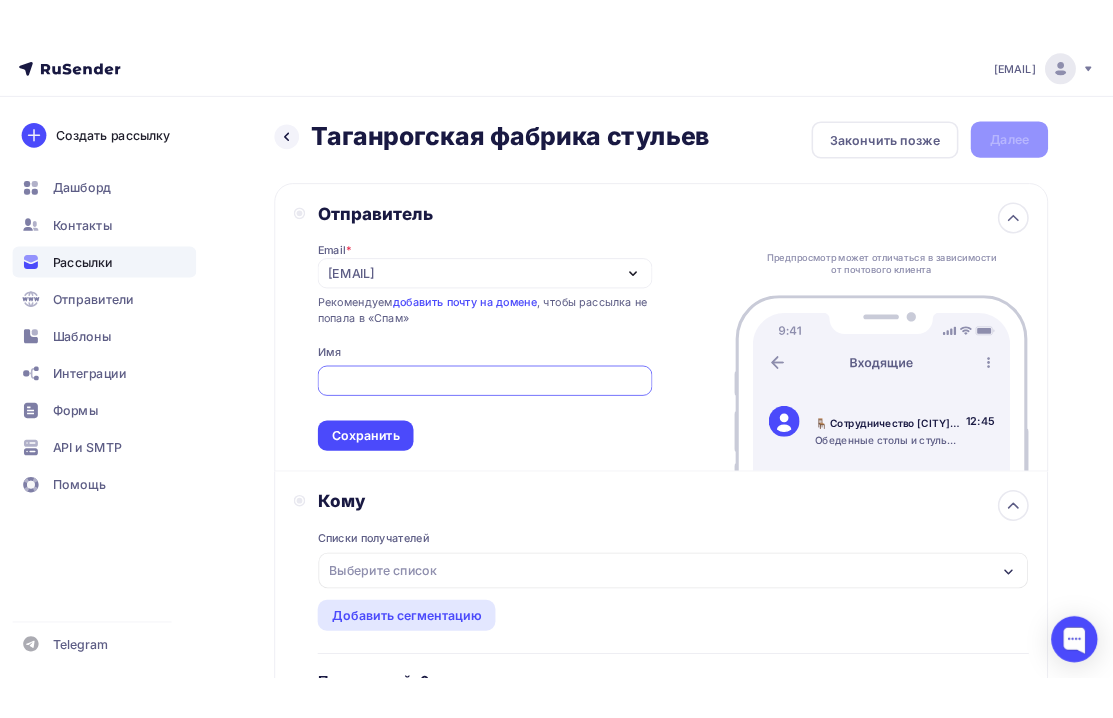 scroll, scrollTop: 0, scrollLeft: 0, axis: both 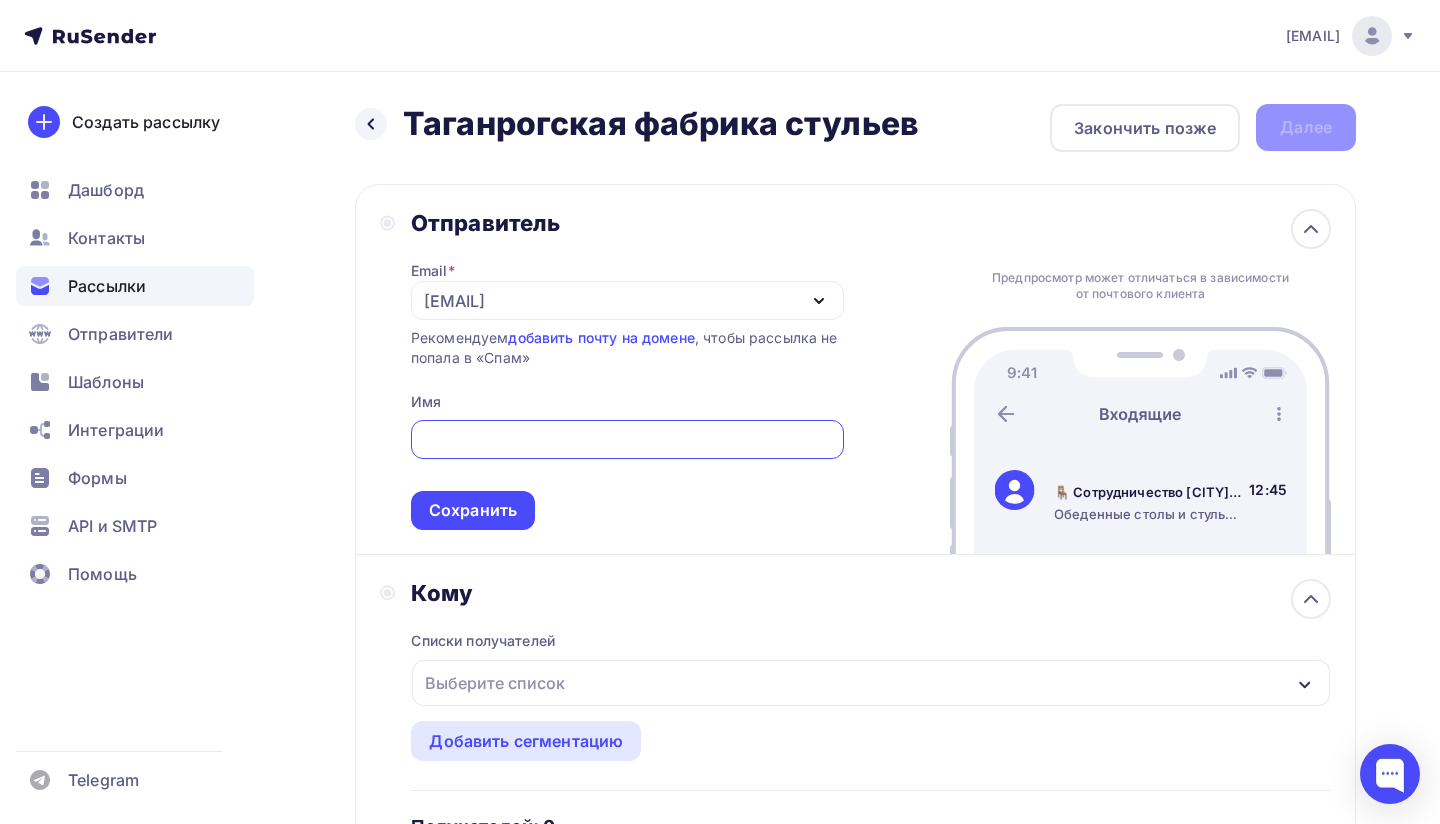 click on "[EMAIL]" at bounding box center (627, 300) 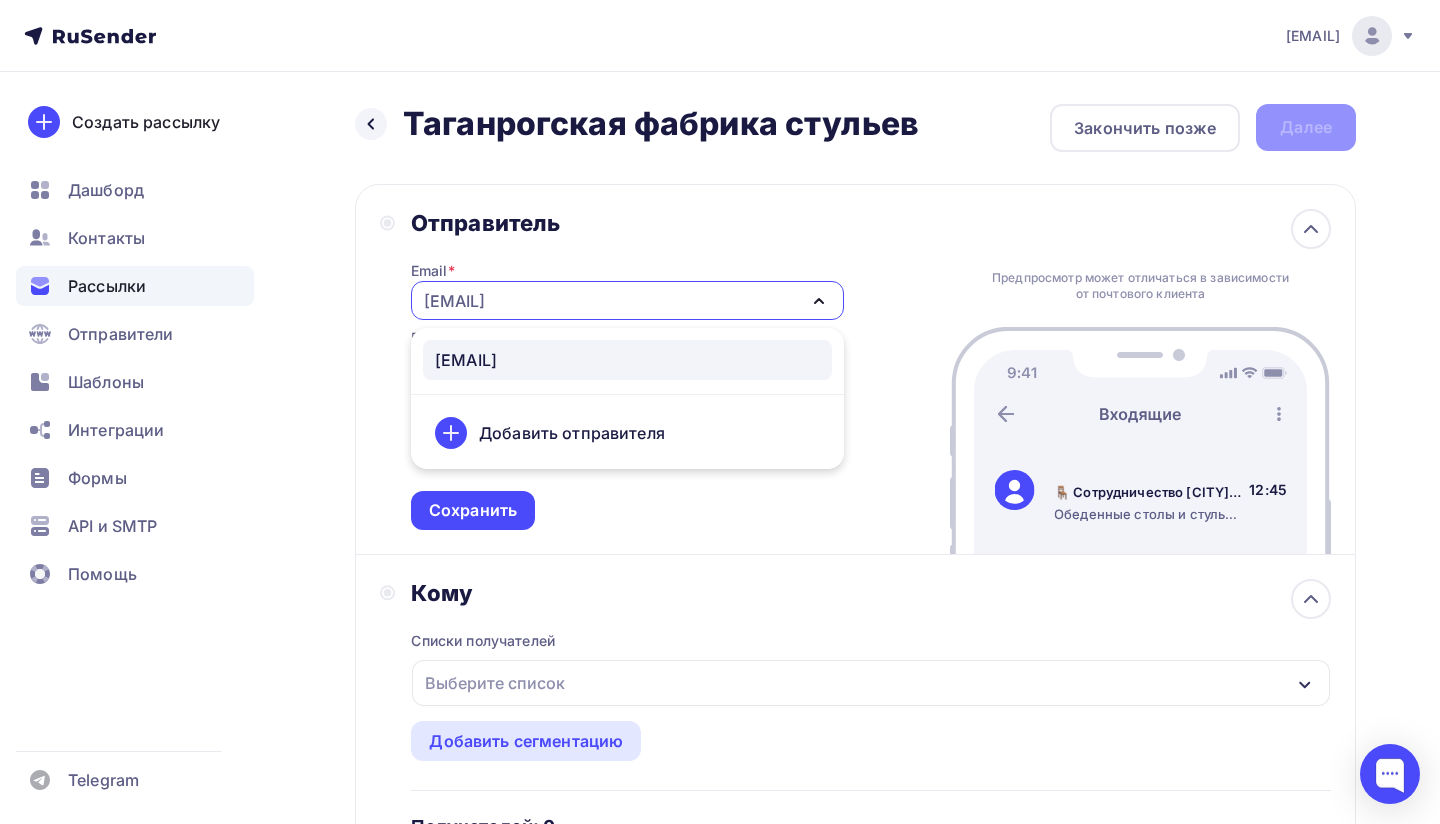 click on "Отправитель
Email  *
[EMAIL]
[EMAIL]               Добавить отправителя
Рекомендуем  добавить почту на домене , чтобы рассылка не попала в «Спам»
Имя                 Сохранить
Предпросмотр может отличаться  в зависимости от почтового клиента
🪑 Сотрудничество [CITY] фабрика стульев
Обеденные столы и стулья из массива от производителя
12:45" at bounding box center [855, 369] 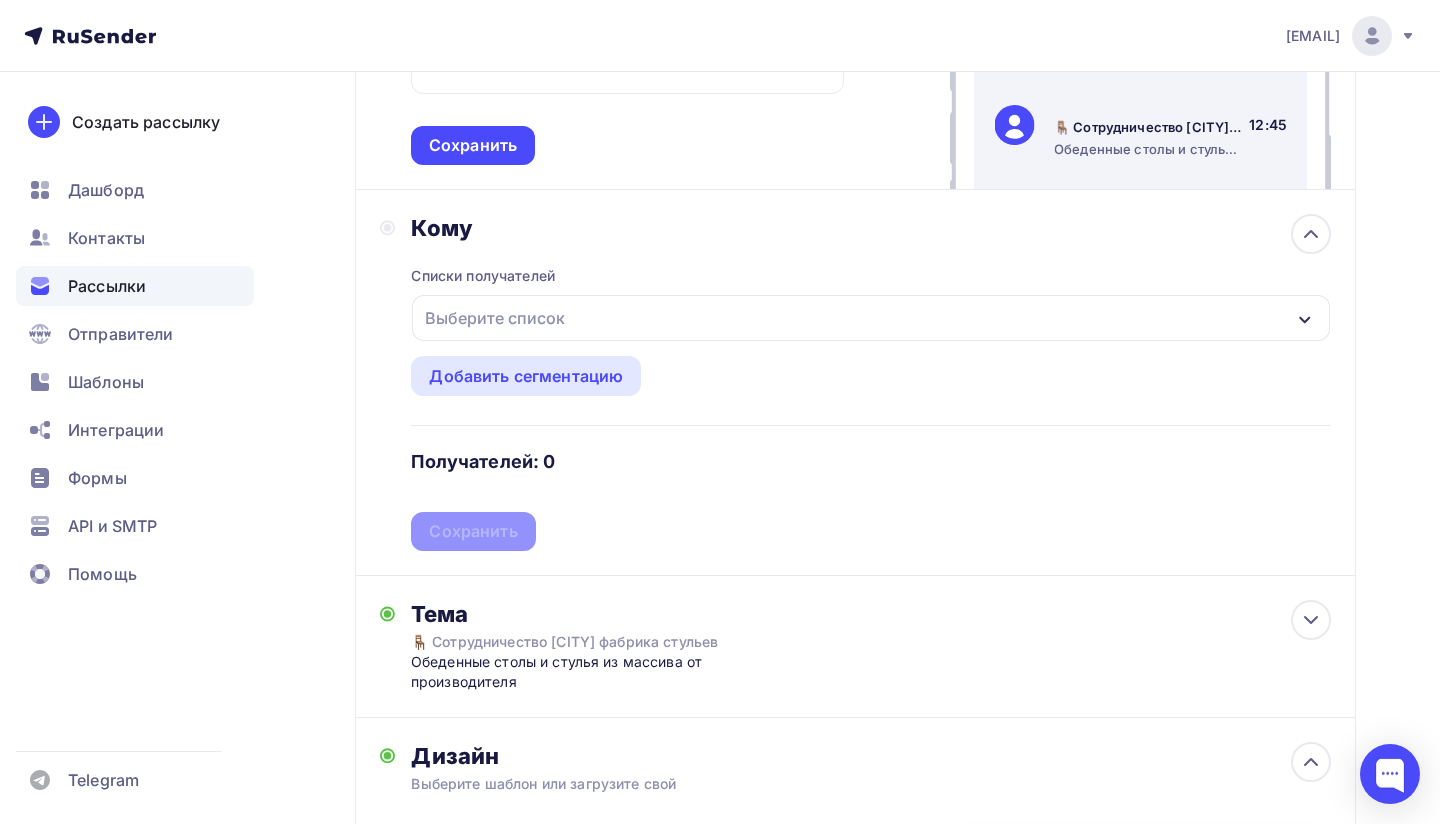 scroll, scrollTop: 336, scrollLeft: 0, axis: vertical 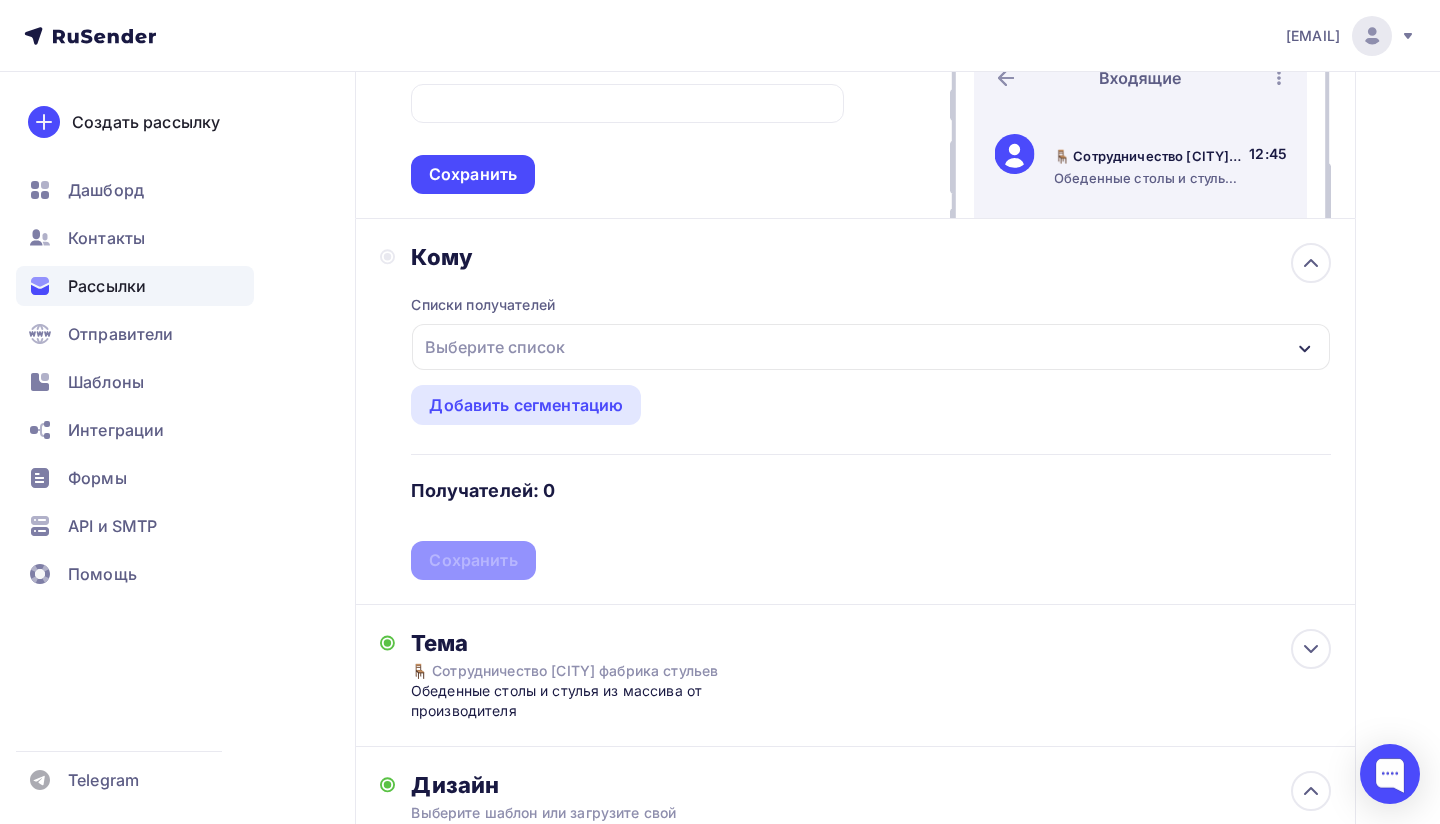 click on "Выберите список" at bounding box center [871, 347] 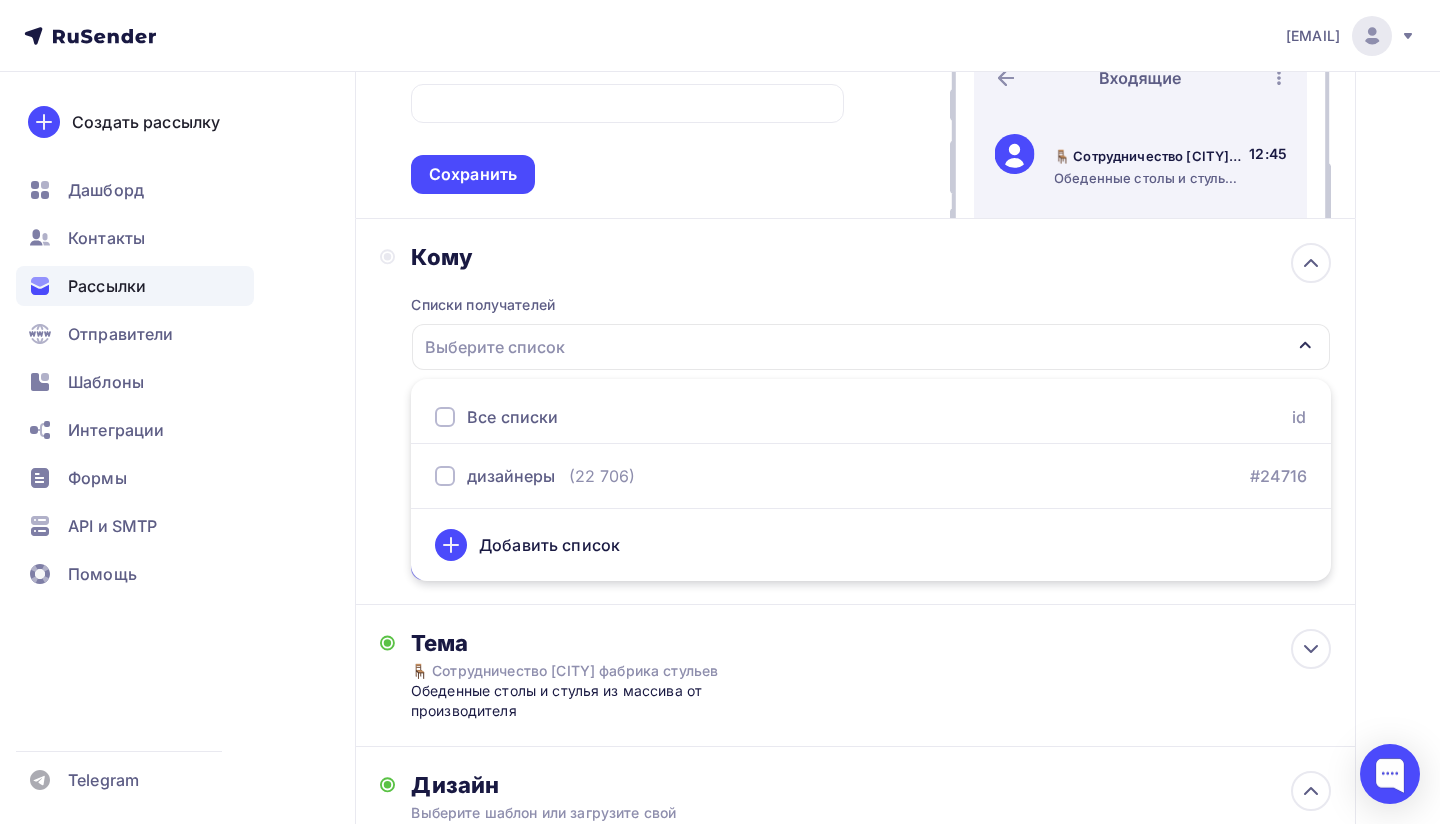 click on "Назад
[CITY] фабрика стульев
[CITY] фабрика стульев
Закончить позже
Далее
Отправитель
Email  *
[EMAIL]
[EMAIL]               Добавить отправителя
Рекомендуем  добавить почту на домене , чтобы рассылка не попала в «Спам»
Имя                 Сохранить
Предпросмотр может отличаться  в зависимости от почтового клиента
🪑 Сотрудничество [CITY] фабрика стульев" at bounding box center [720, 735] 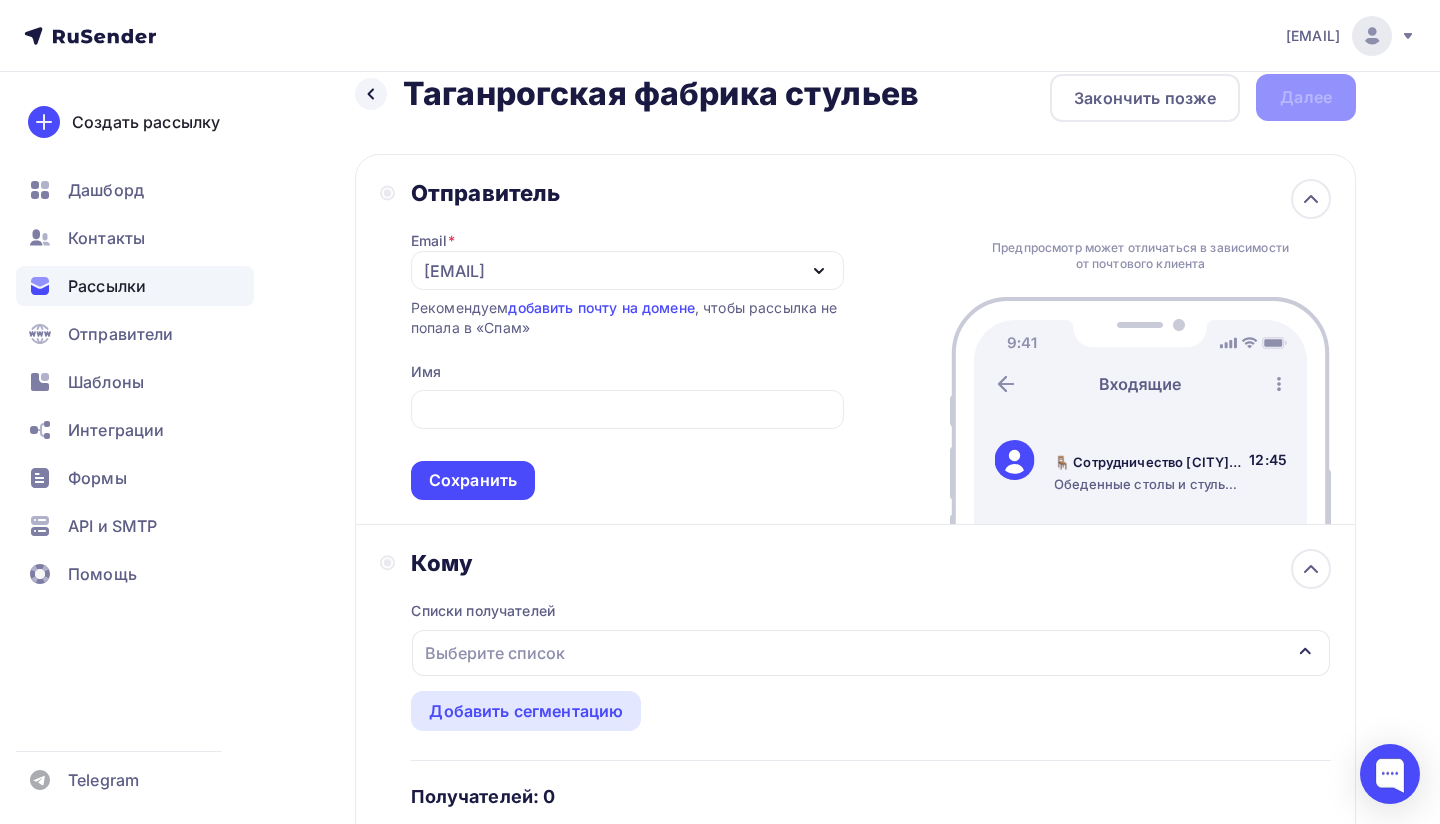 scroll, scrollTop: 0, scrollLeft: 0, axis: both 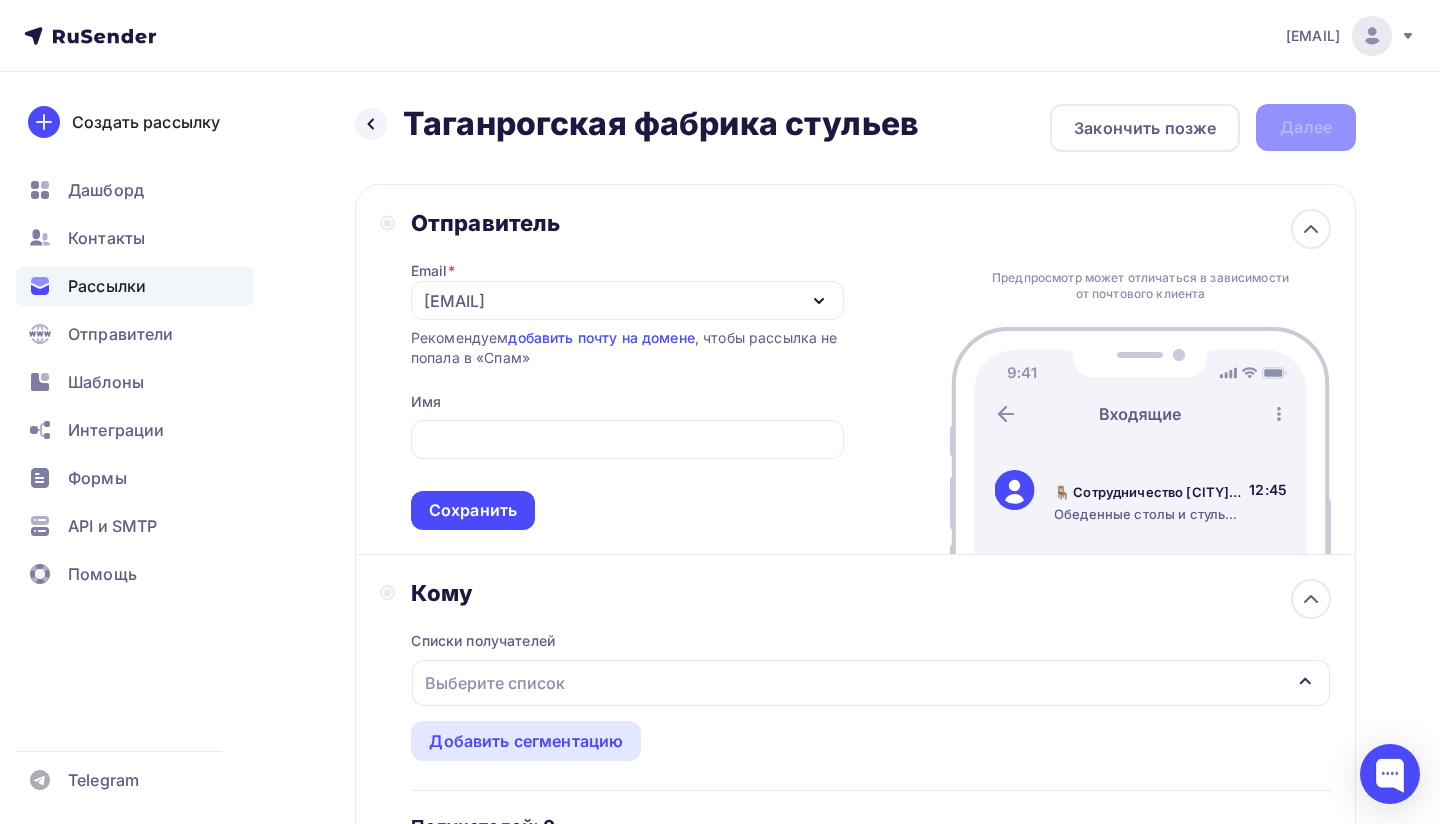click on "[EMAIL]" at bounding box center (627, 300) 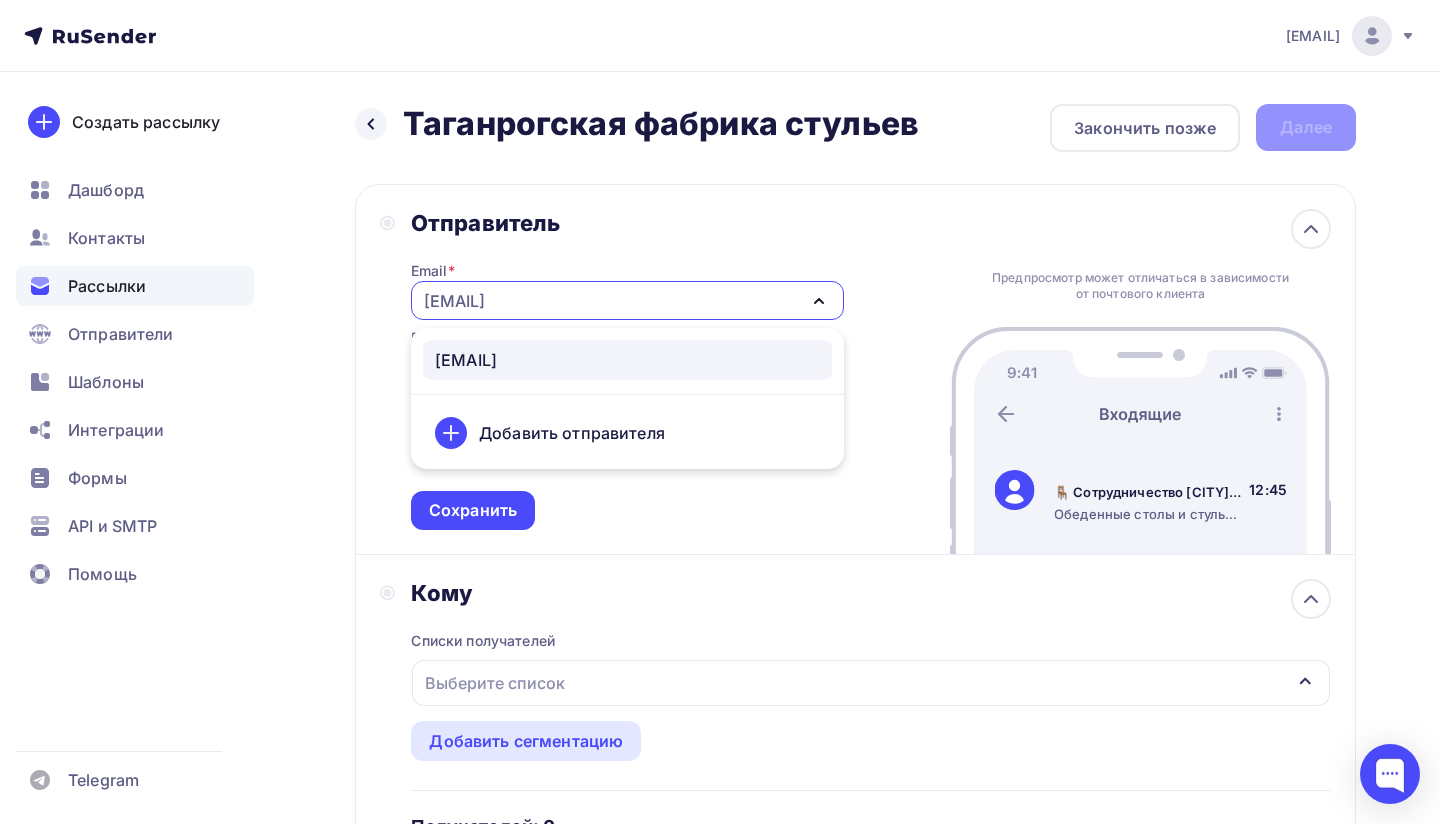 click on "[EMAIL]" at bounding box center [627, 300] 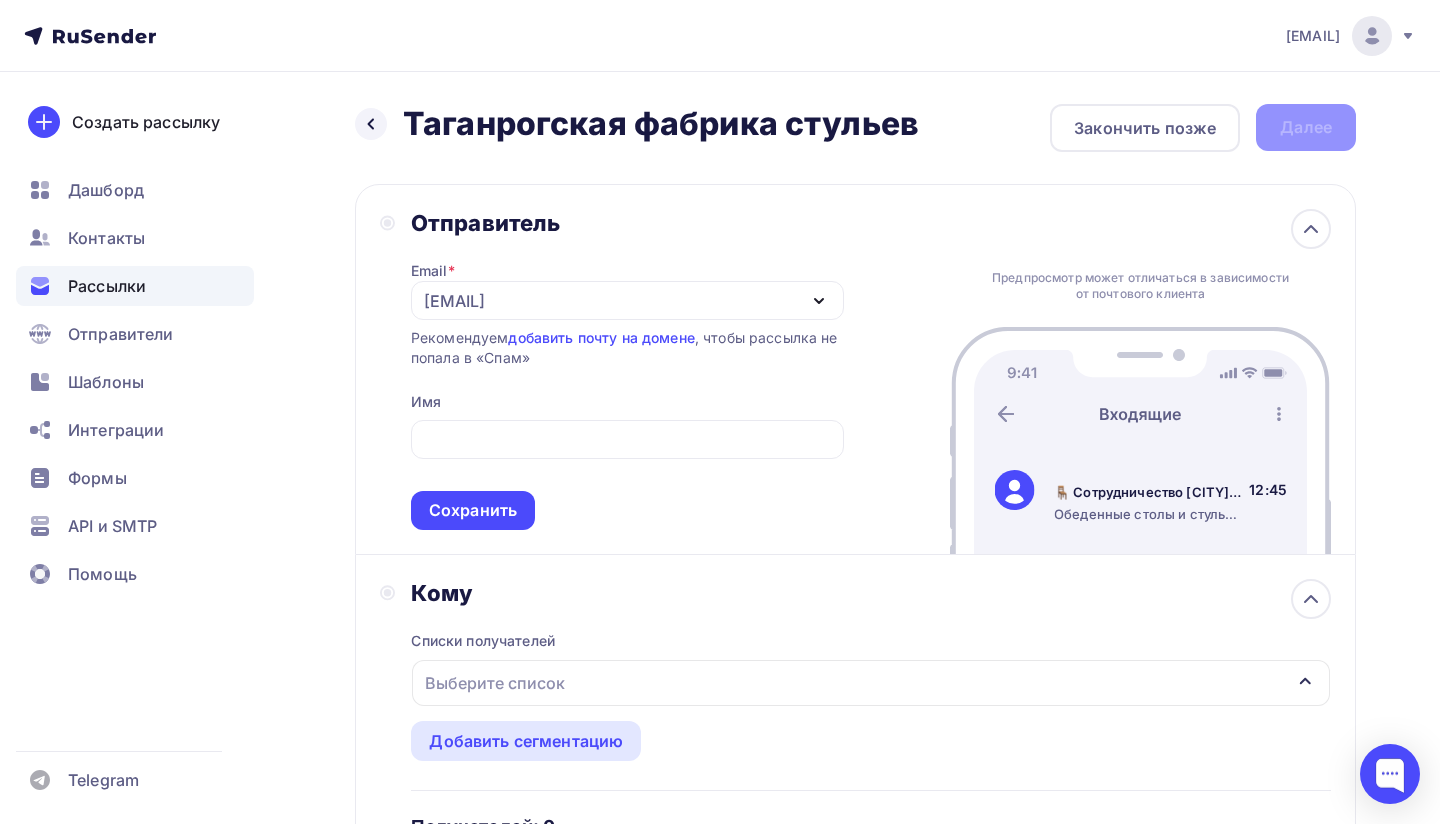 click on "[EMAIL]" at bounding box center [627, 300] 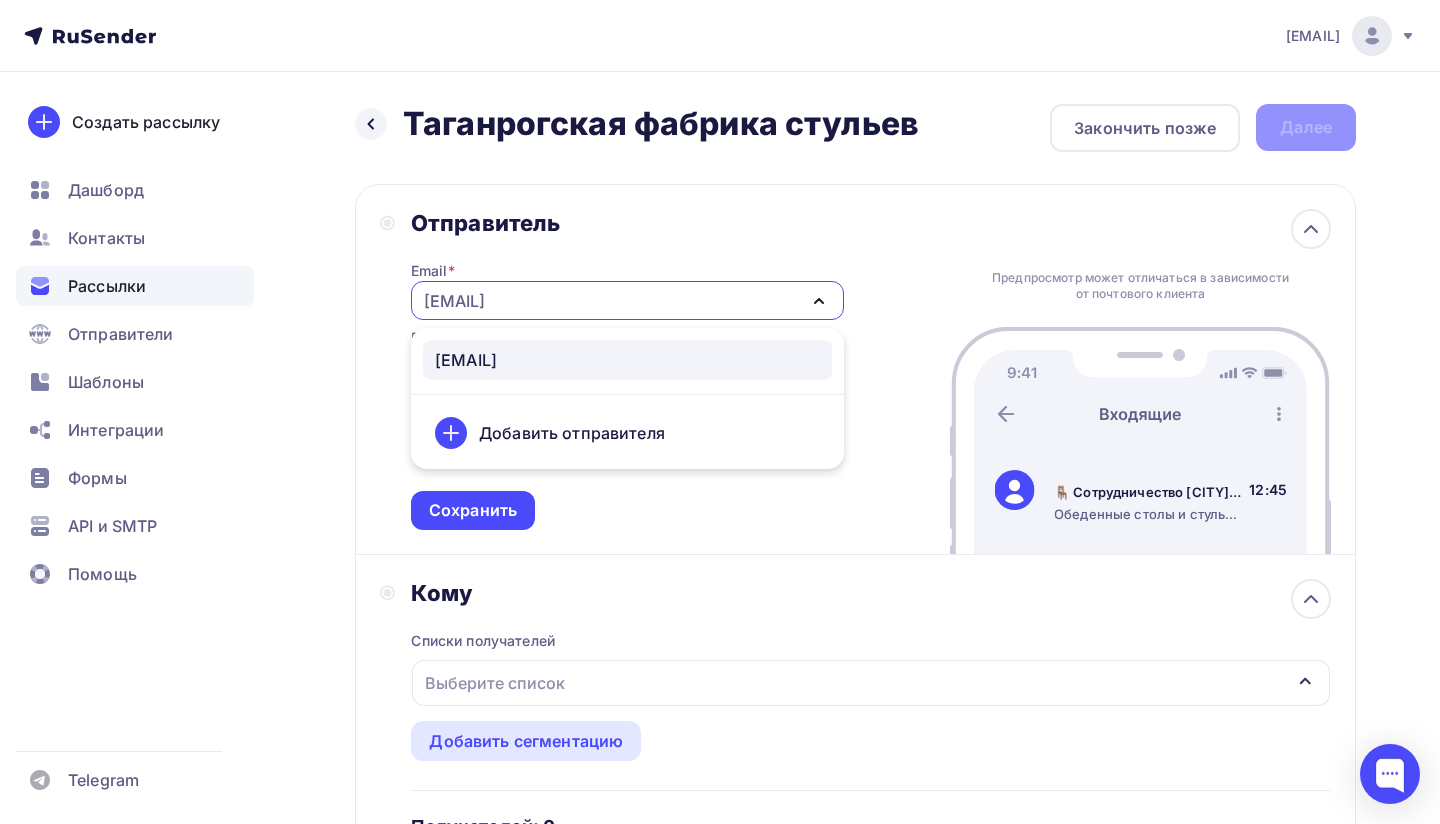 click on "Отправитель
Email  *
[EMAIL]
[EMAIL]               Добавить отправителя
Рекомендуем  добавить почту на домене , чтобы рассылка не попала в «Спам»
Имя                 Сохранить
Предпросмотр может отличаться  в зависимости от почтового клиента
🪑 Сотрудничество [CITY] фабрика стульев
Обеденные столы и стулья из массива от производителя
12:45" at bounding box center (855, 369) 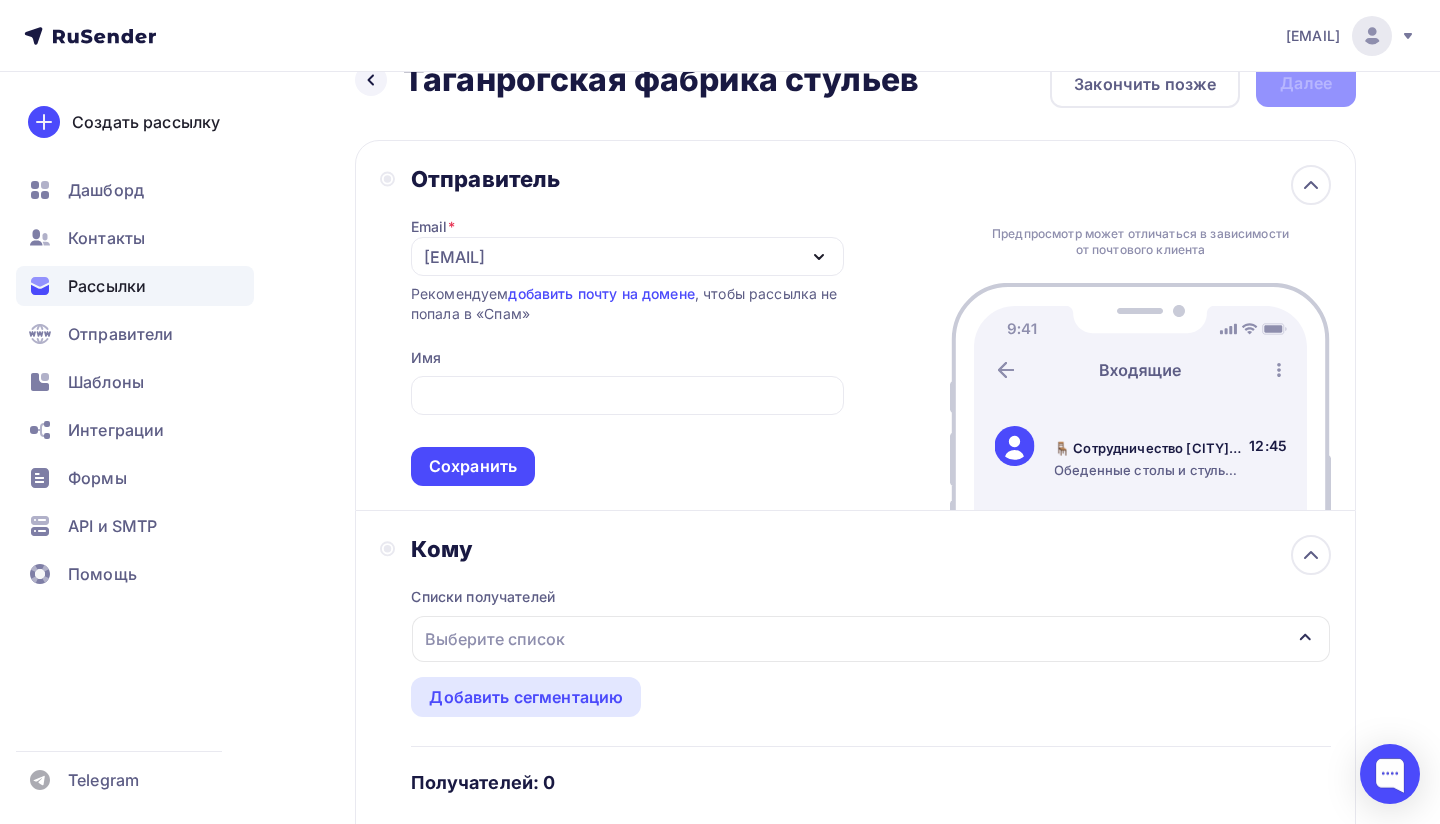 scroll, scrollTop: 42, scrollLeft: 0, axis: vertical 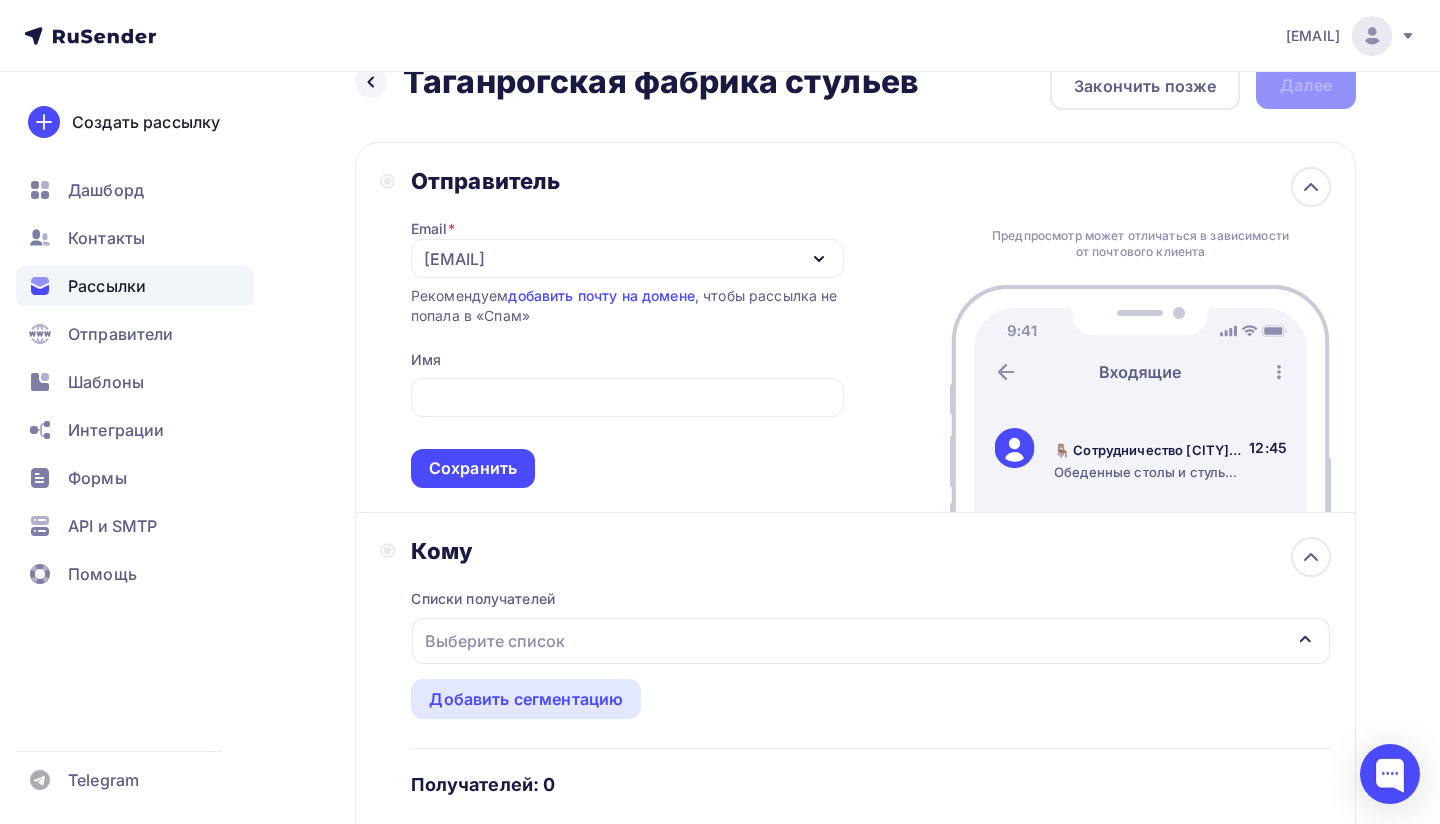 drag, startPoint x: 648, startPoint y: 347, endPoint x: 558, endPoint y: 260, distance: 125.17587 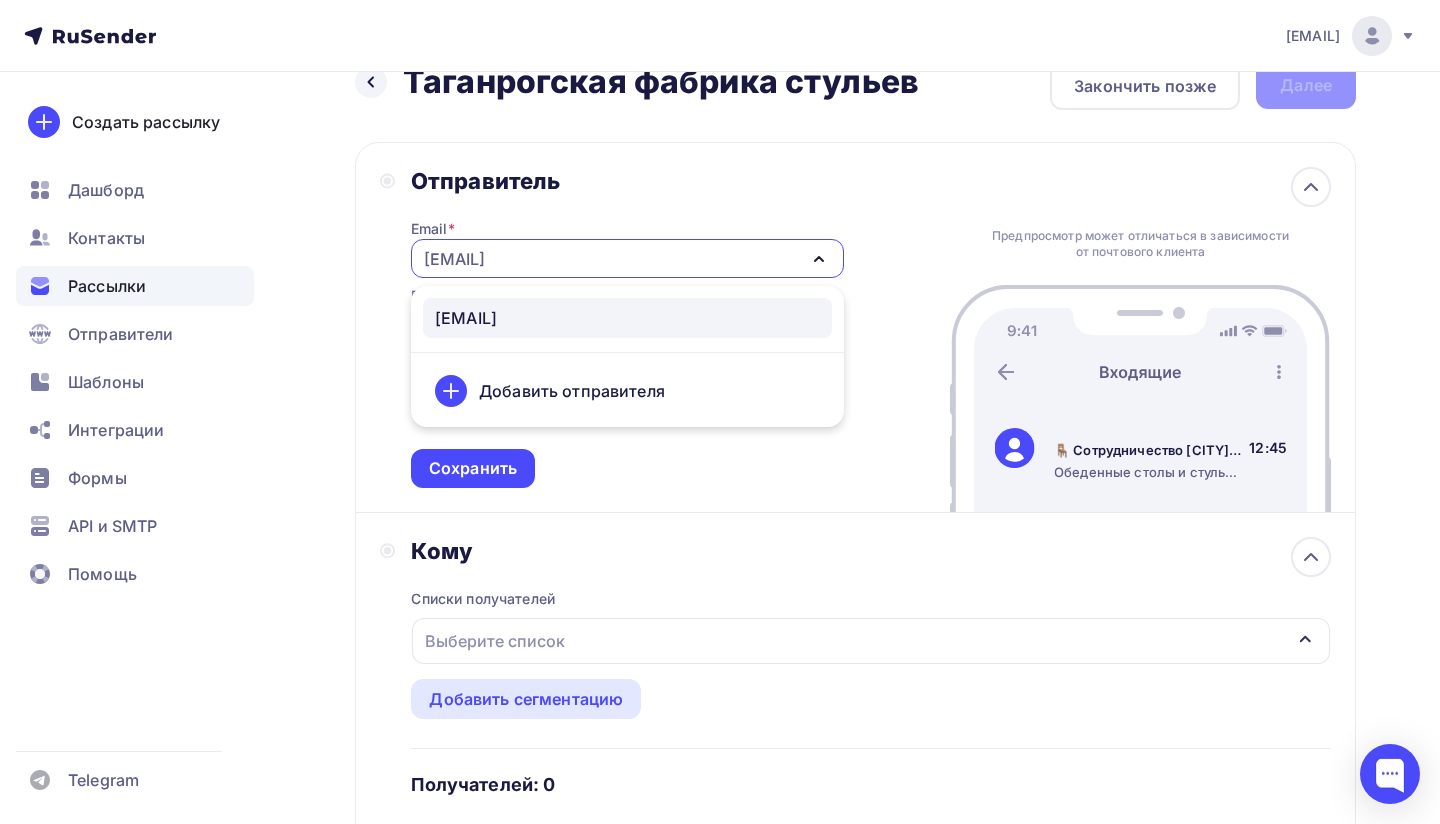 click on "Отправитель" at bounding box center [627, 181] 